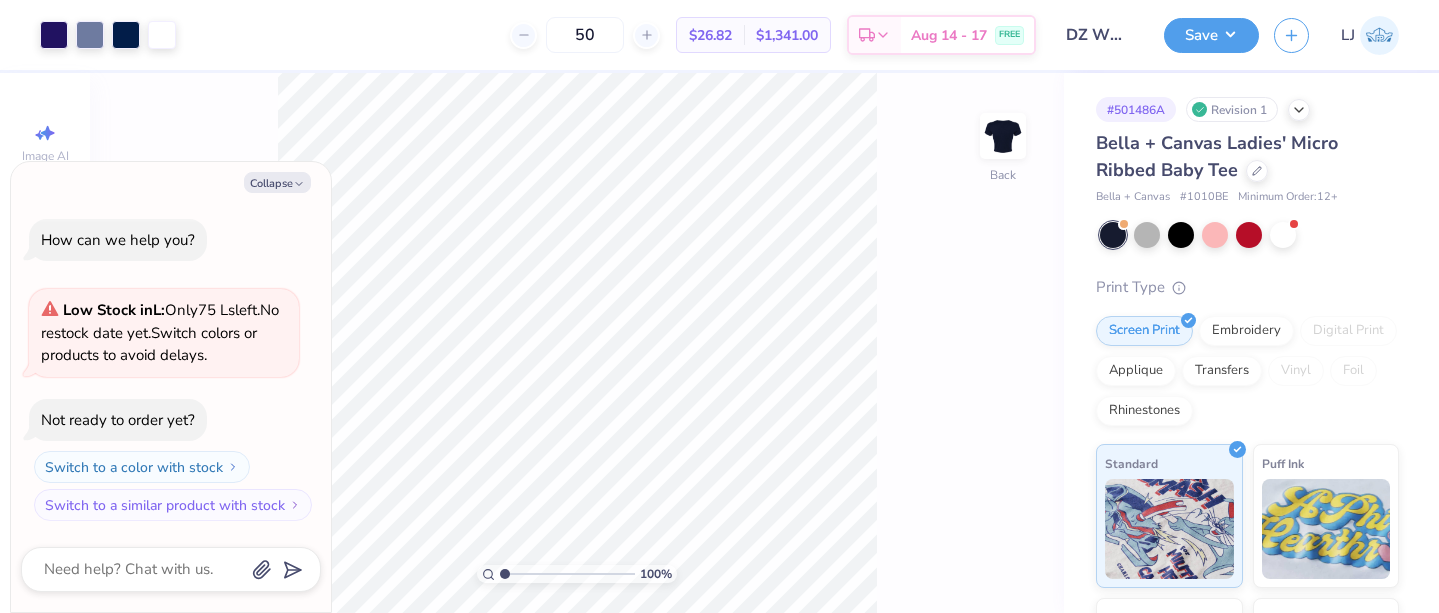 scroll, scrollTop: 0, scrollLeft: 0, axis: both 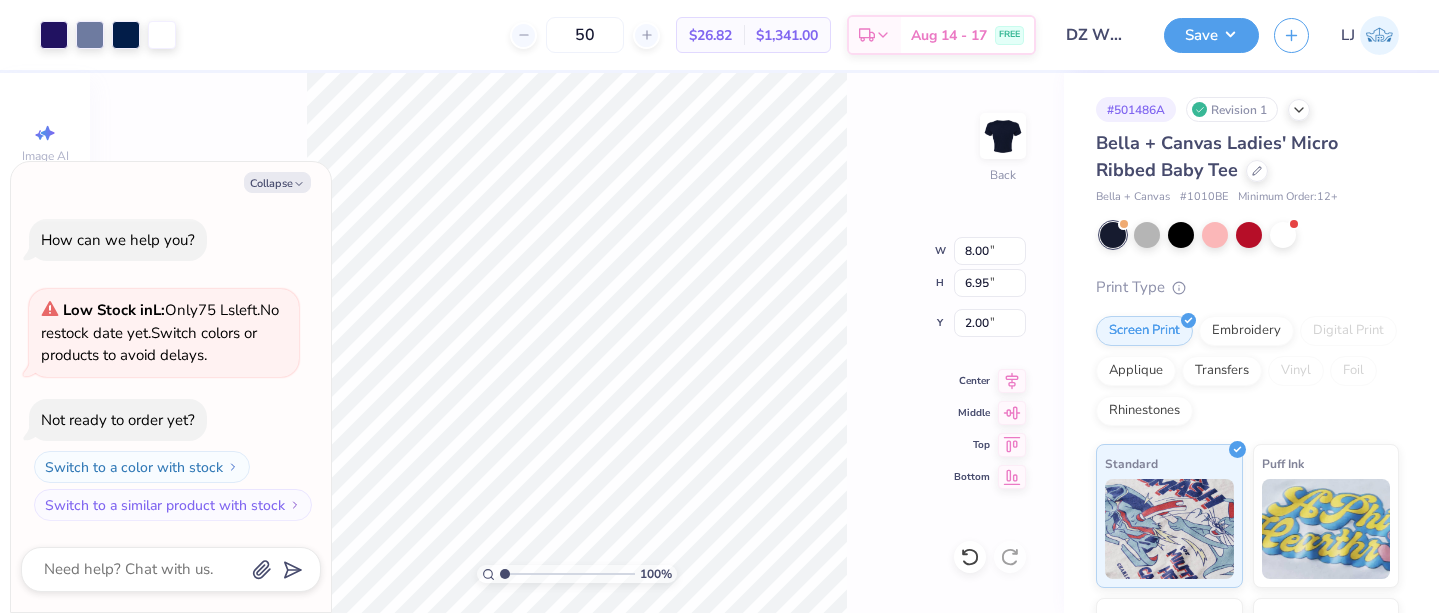 click on "100  % Back W 8.00 8.00 " H 6.95 6.95 " Y 2.00 2.00 " Center Middle Top Bottom" at bounding box center [577, 343] 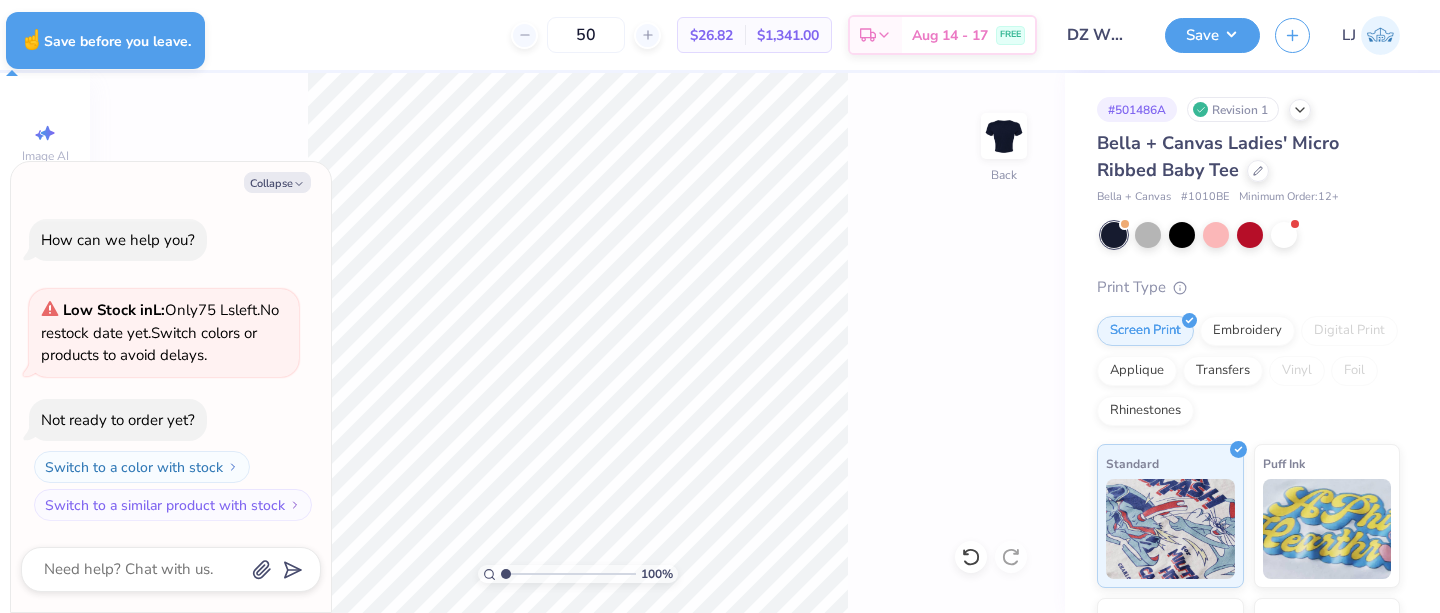 type on "x" 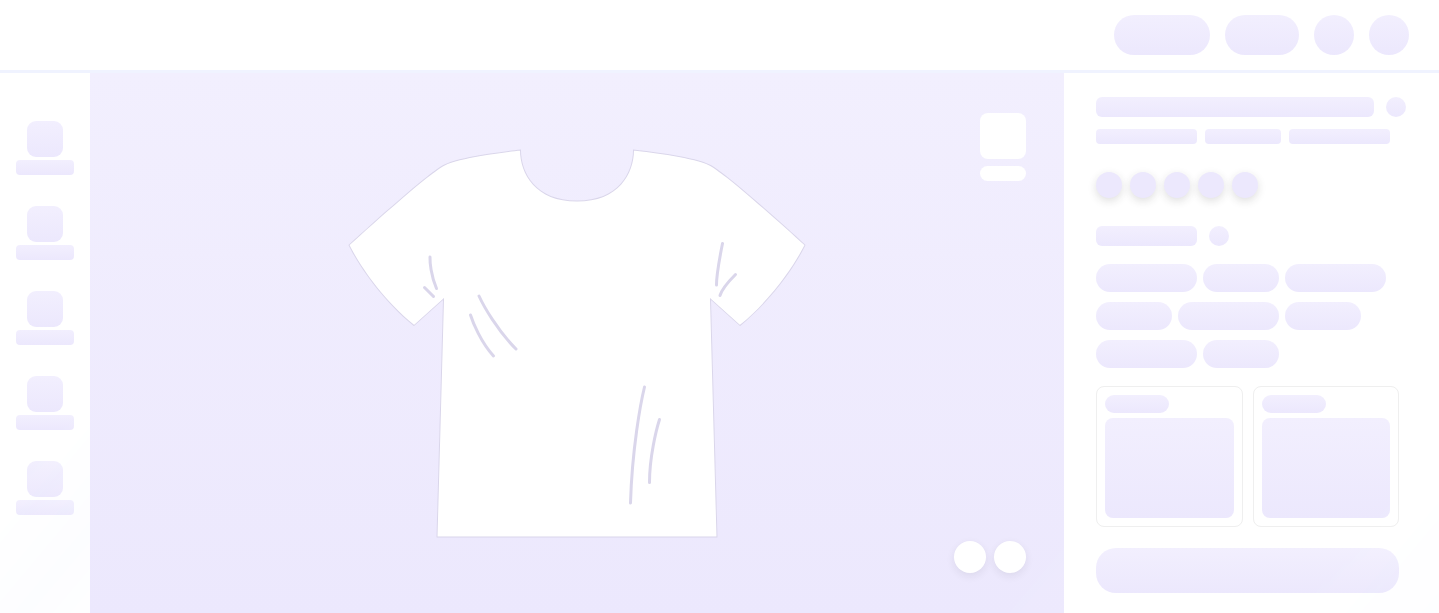 scroll, scrollTop: 0, scrollLeft: 0, axis: both 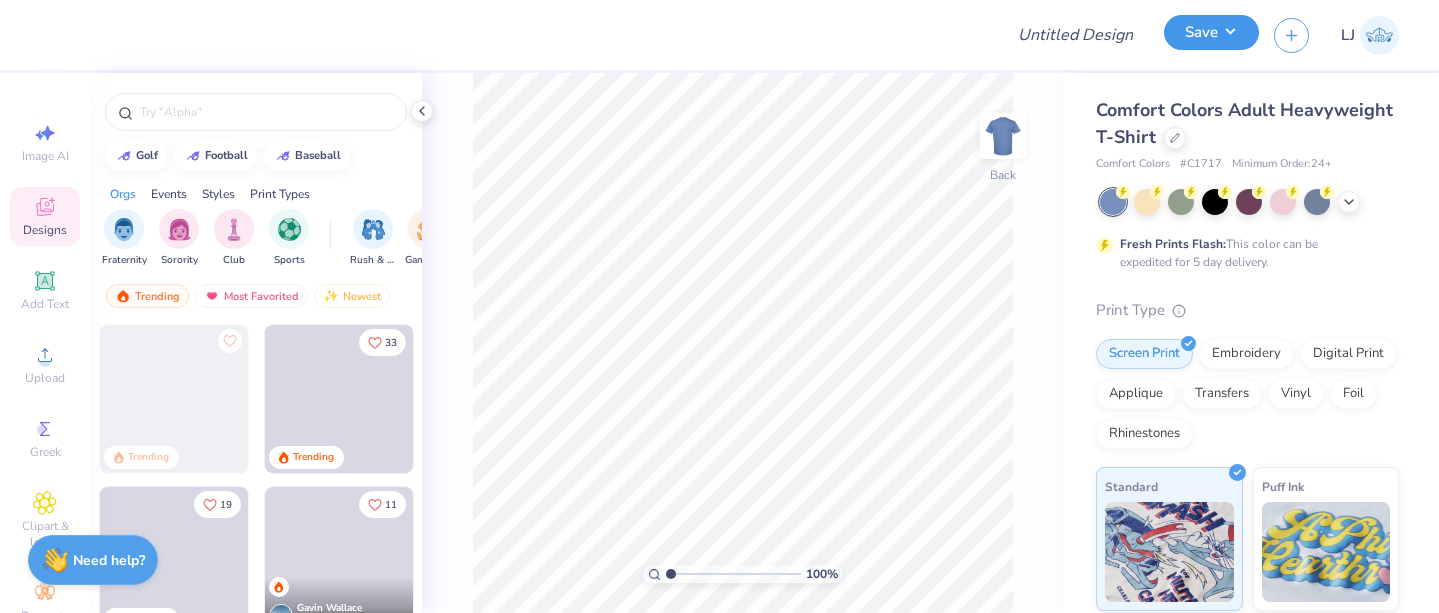 click on "Save" at bounding box center (1211, 32) 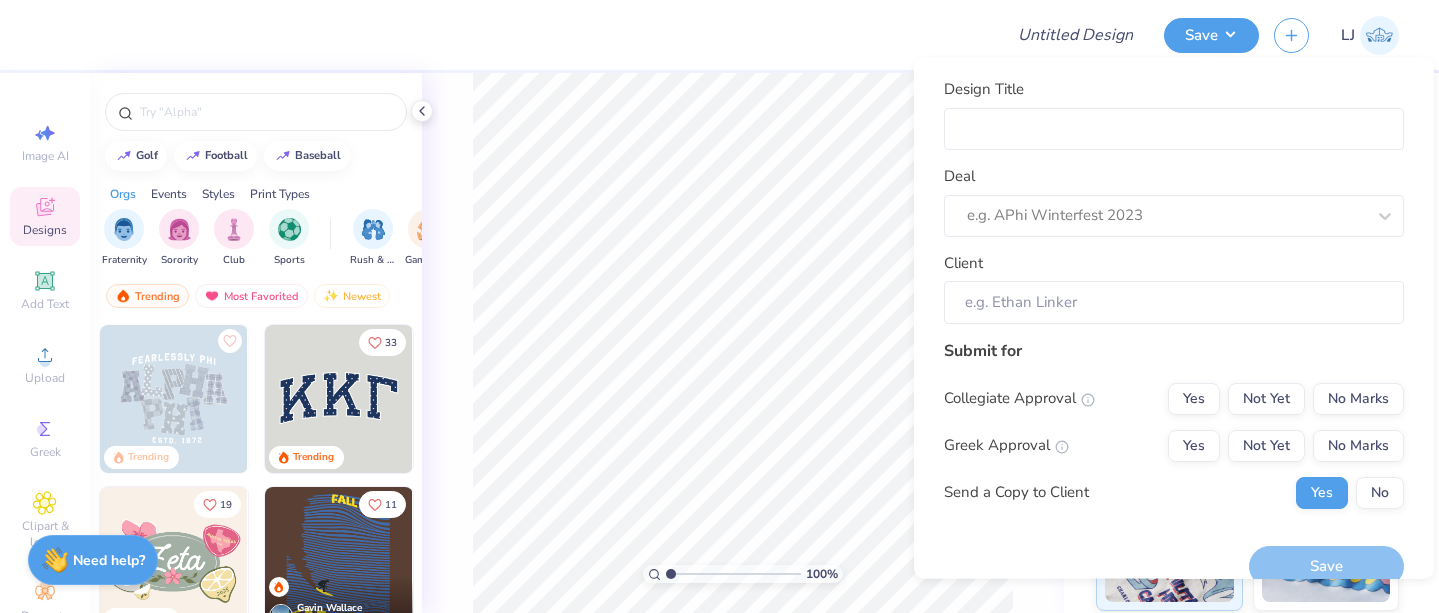 click at bounding box center [521, 35] 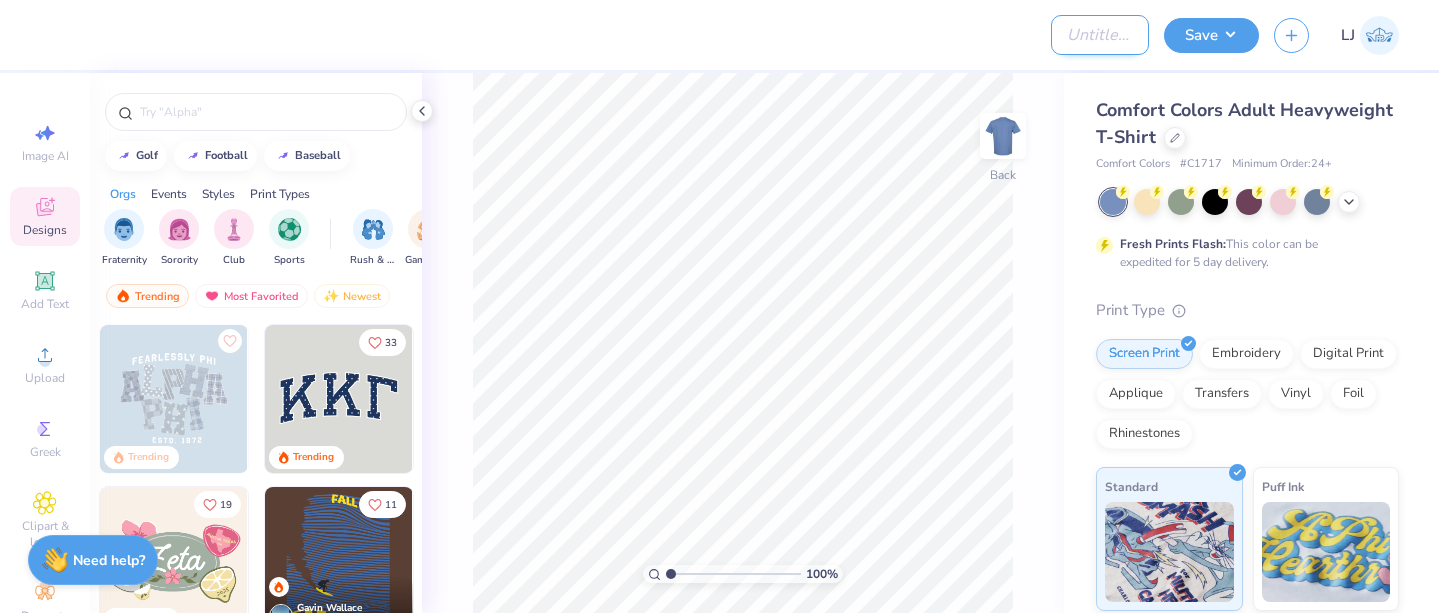 click on "Design Title" at bounding box center (1100, 35) 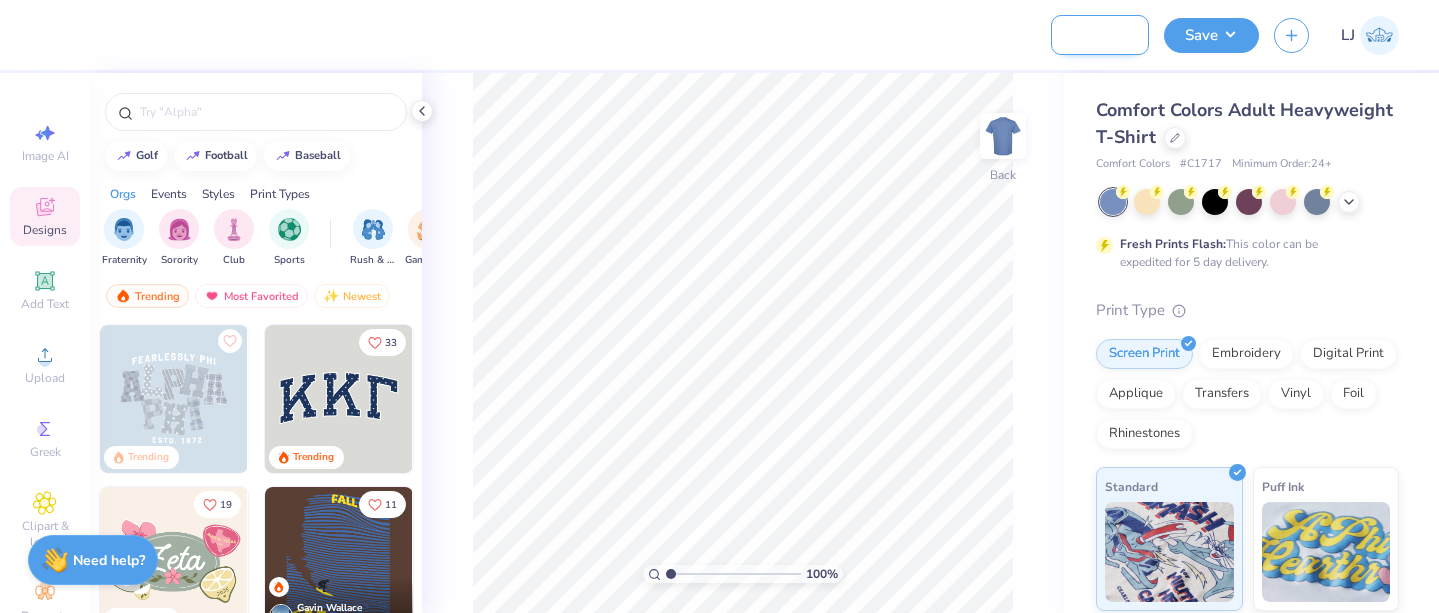 scroll, scrollTop: 0, scrollLeft: 141, axis: horizontal 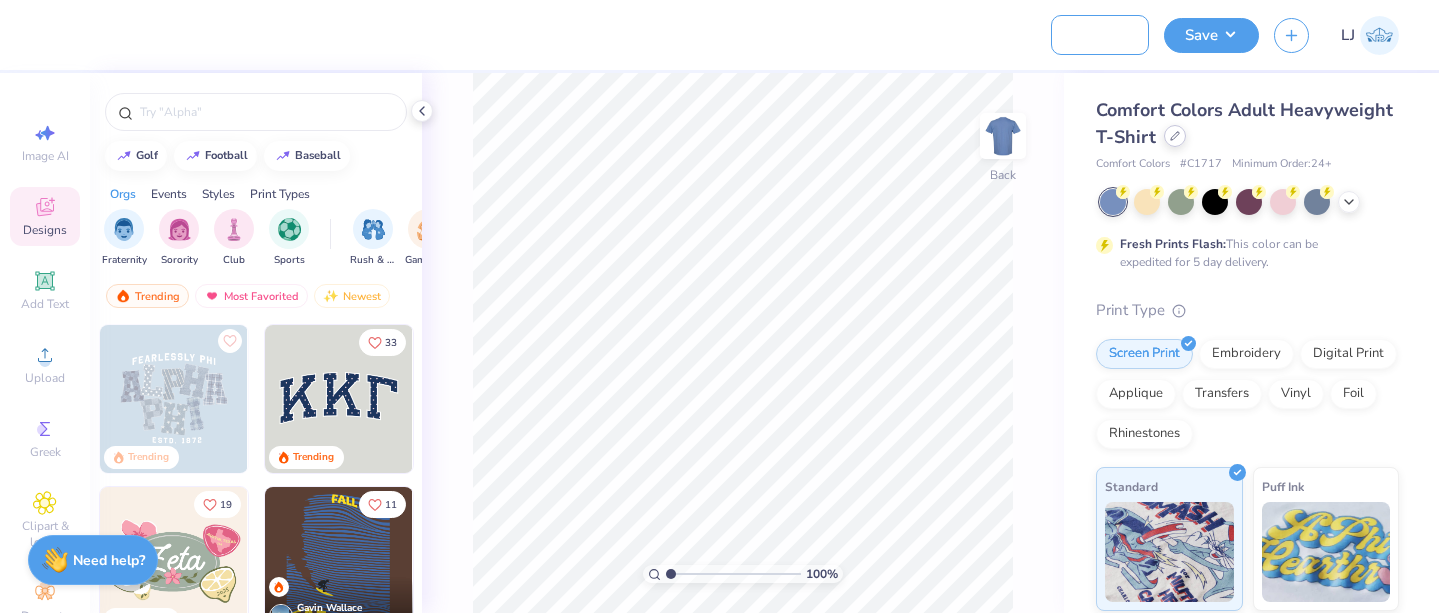 type on "DZ Work Week Shorts (set)" 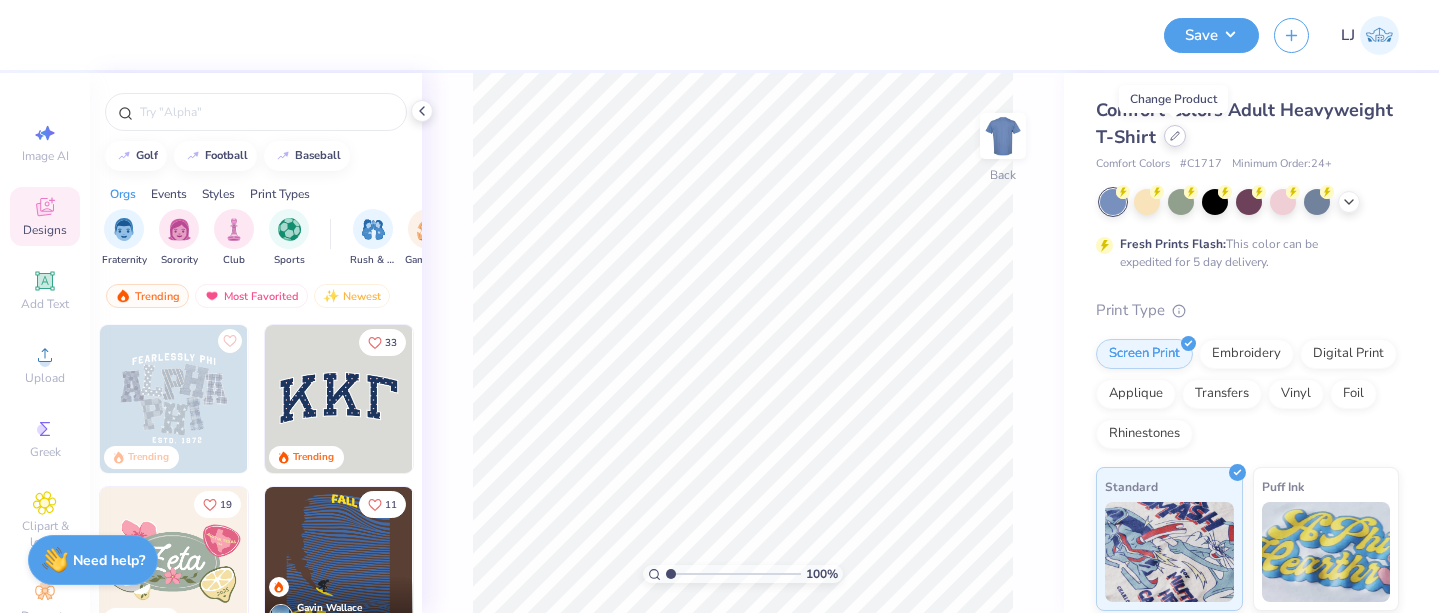 click 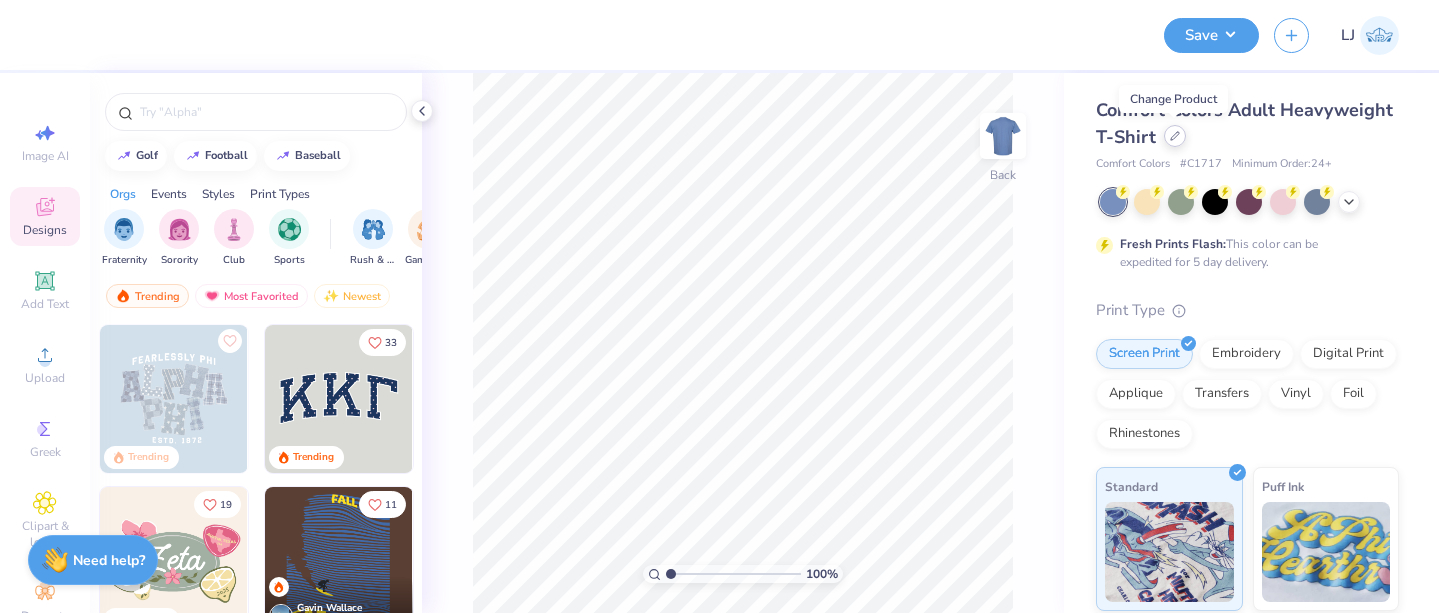 scroll, scrollTop: 0, scrollLeft: 0, axis: both 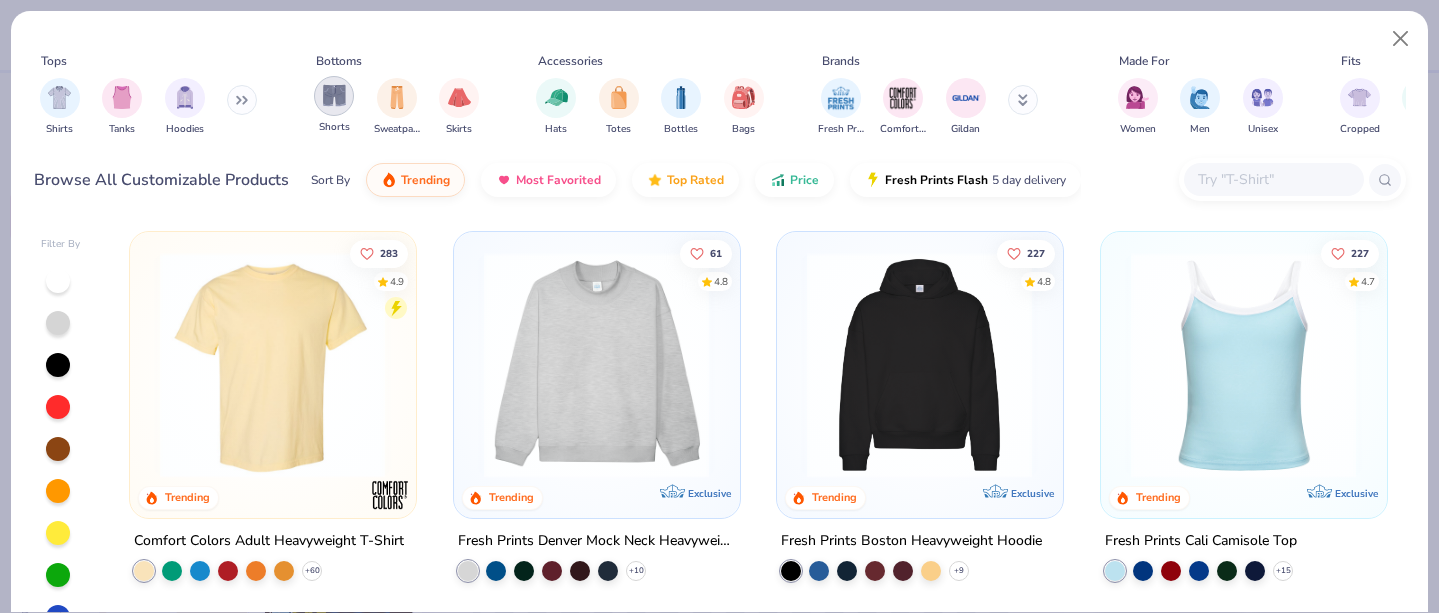 click at bounding box center (334, 95) 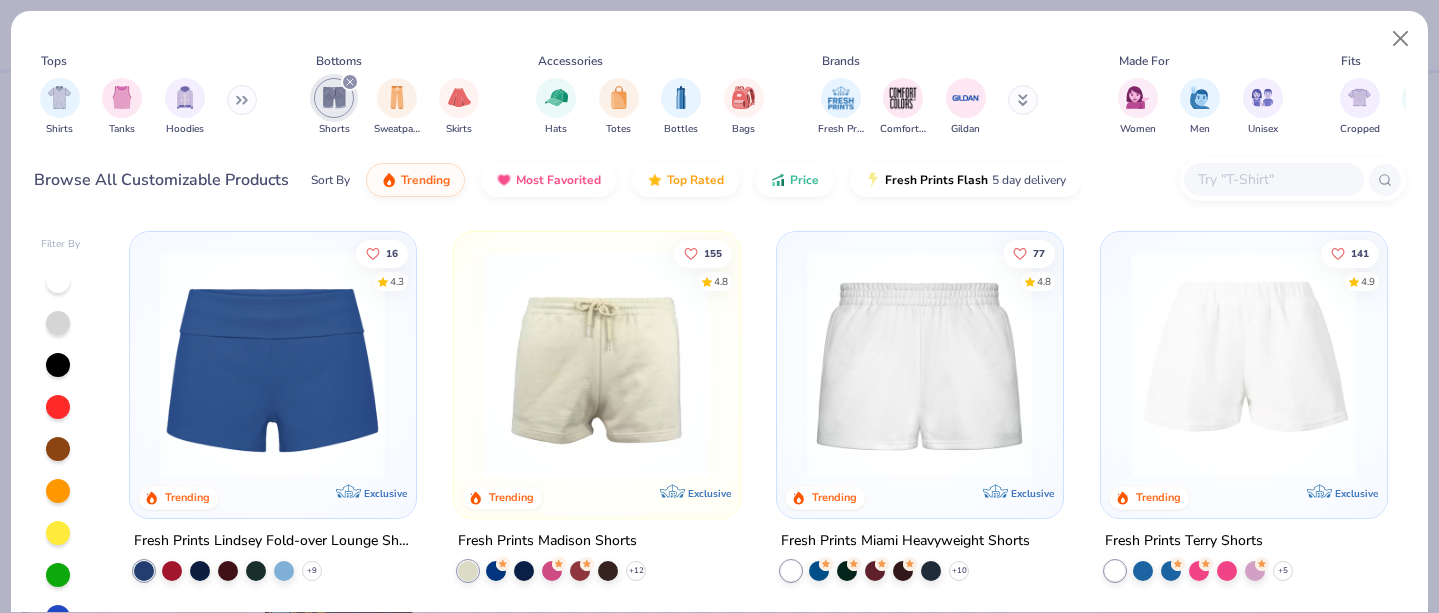 click at bounding box center [596, 365] 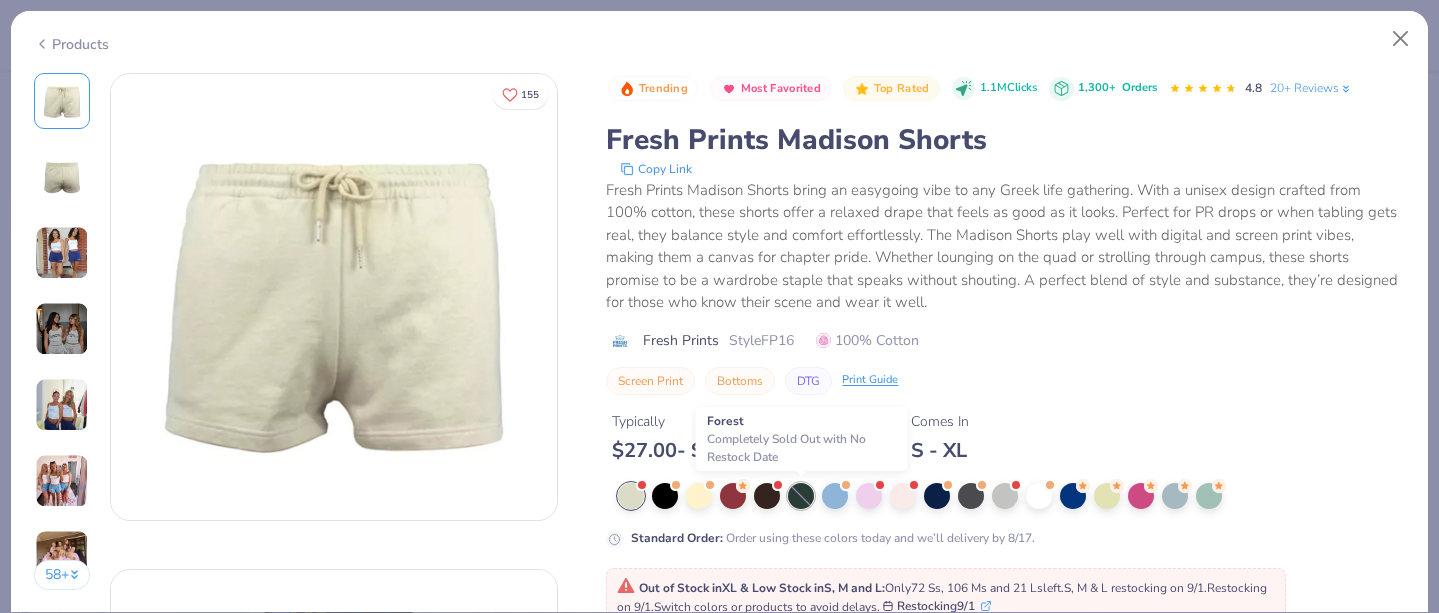 click at bounding box center [801, 496] 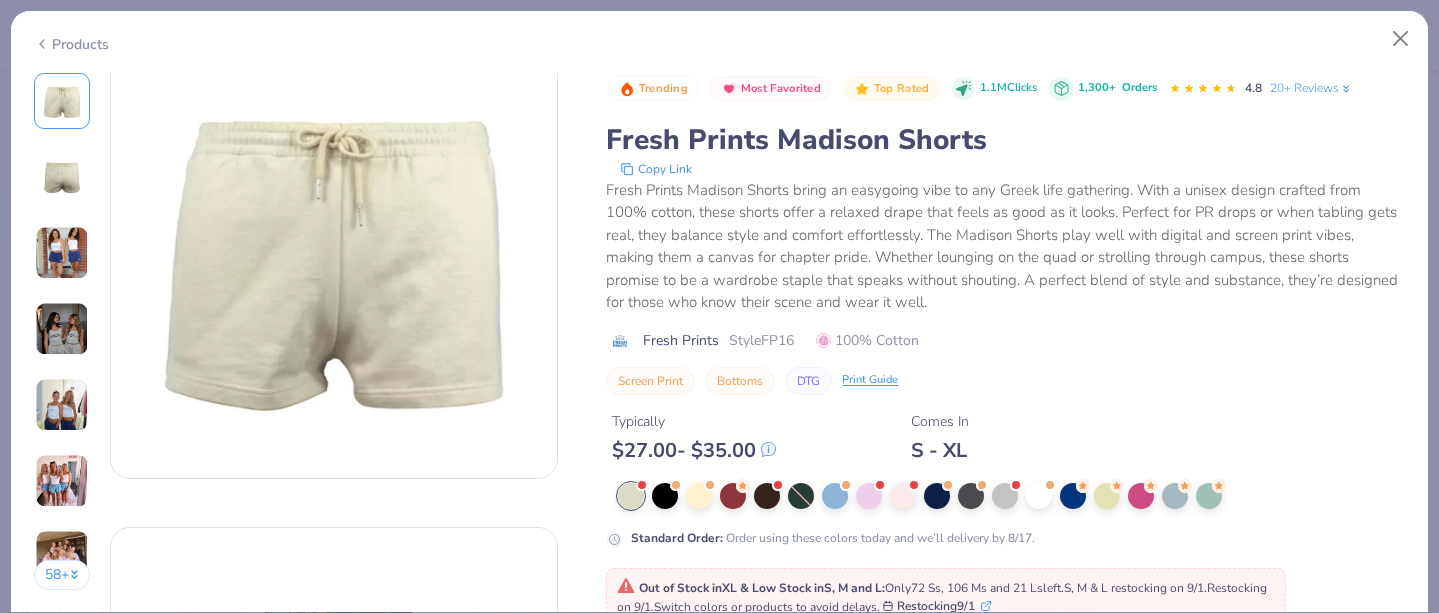 scroll, scrollTop: 44, scrollLeft: 0, axis: vertical 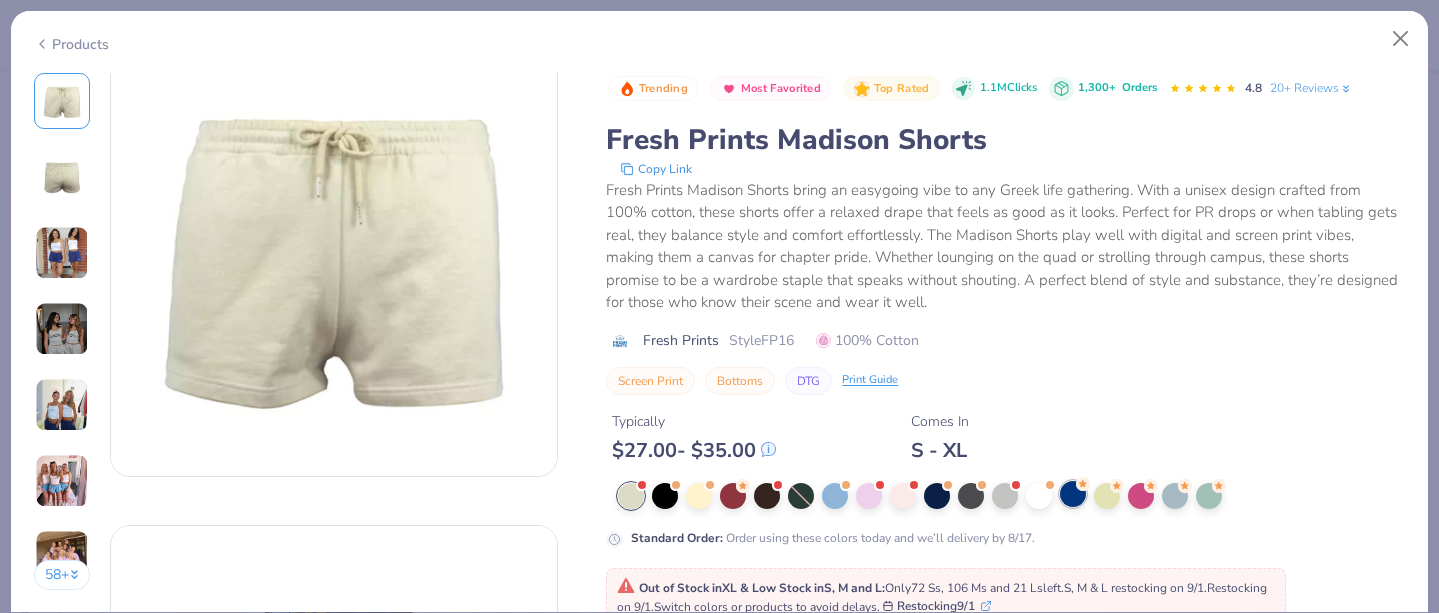click at bounding box center (1073, 494) 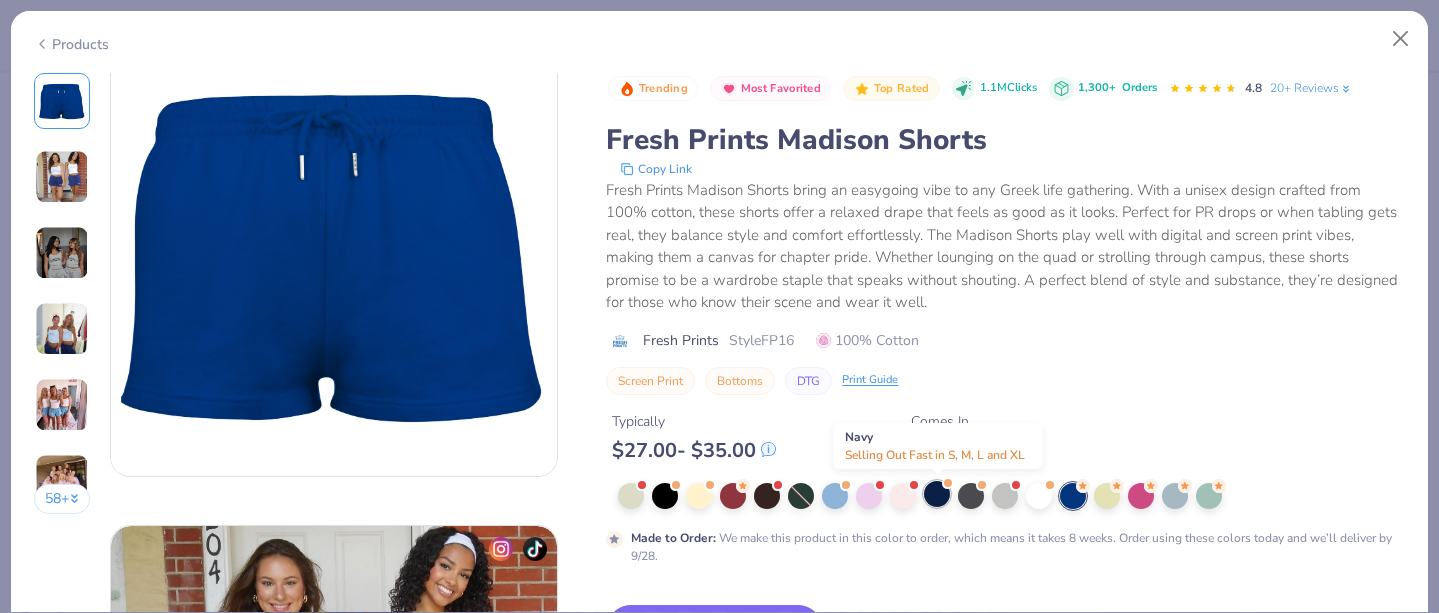 click at bounding box center [937, 494] 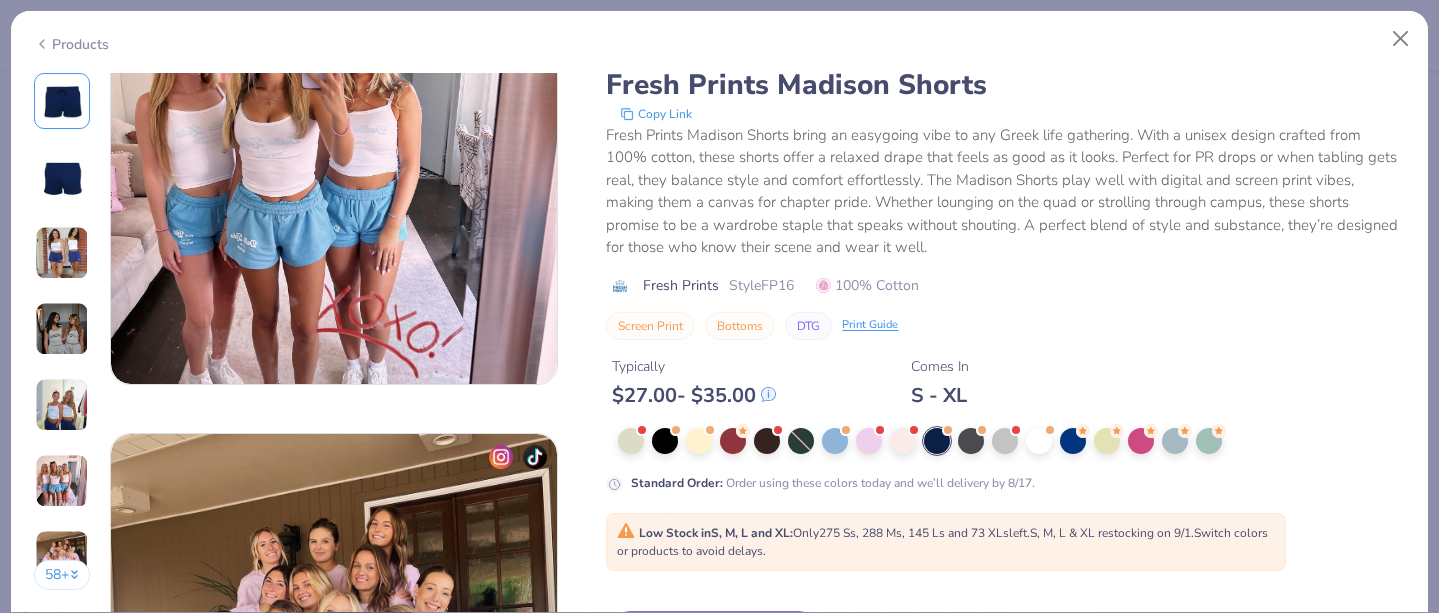 scroll, scrollTop: 2993, scrollLeft: 0, axis: vertical 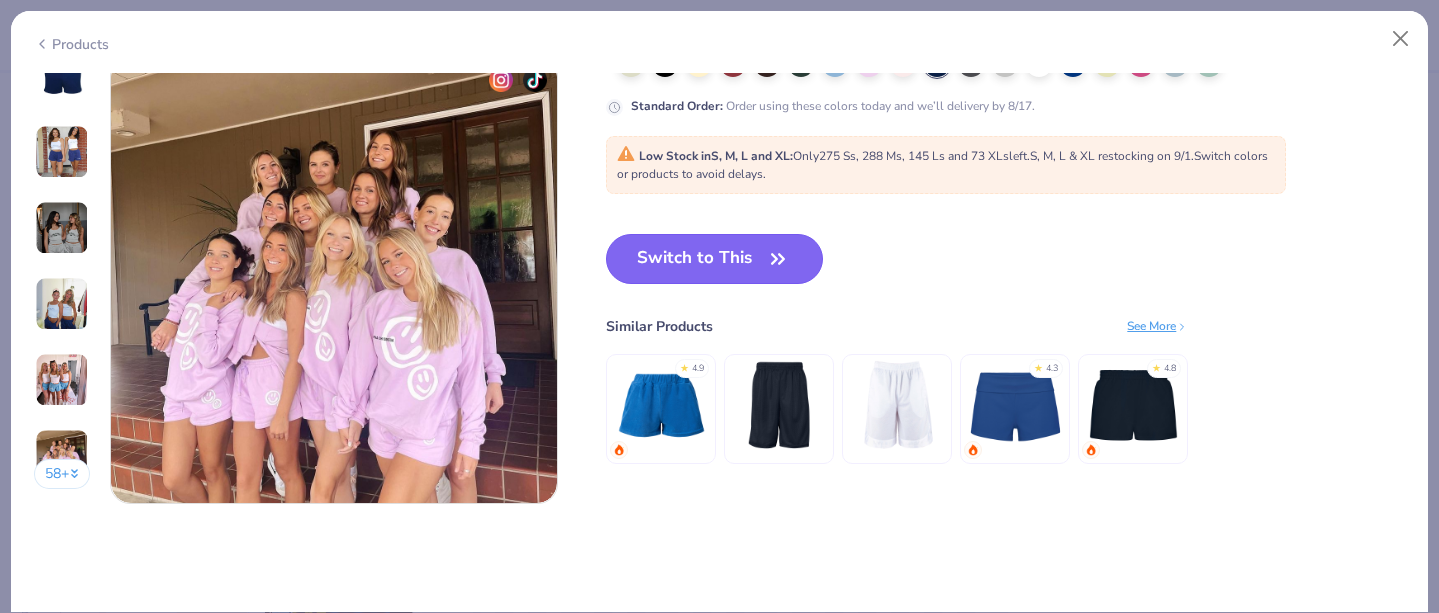 click on "Switch to This" at bounding box center [714, 259] 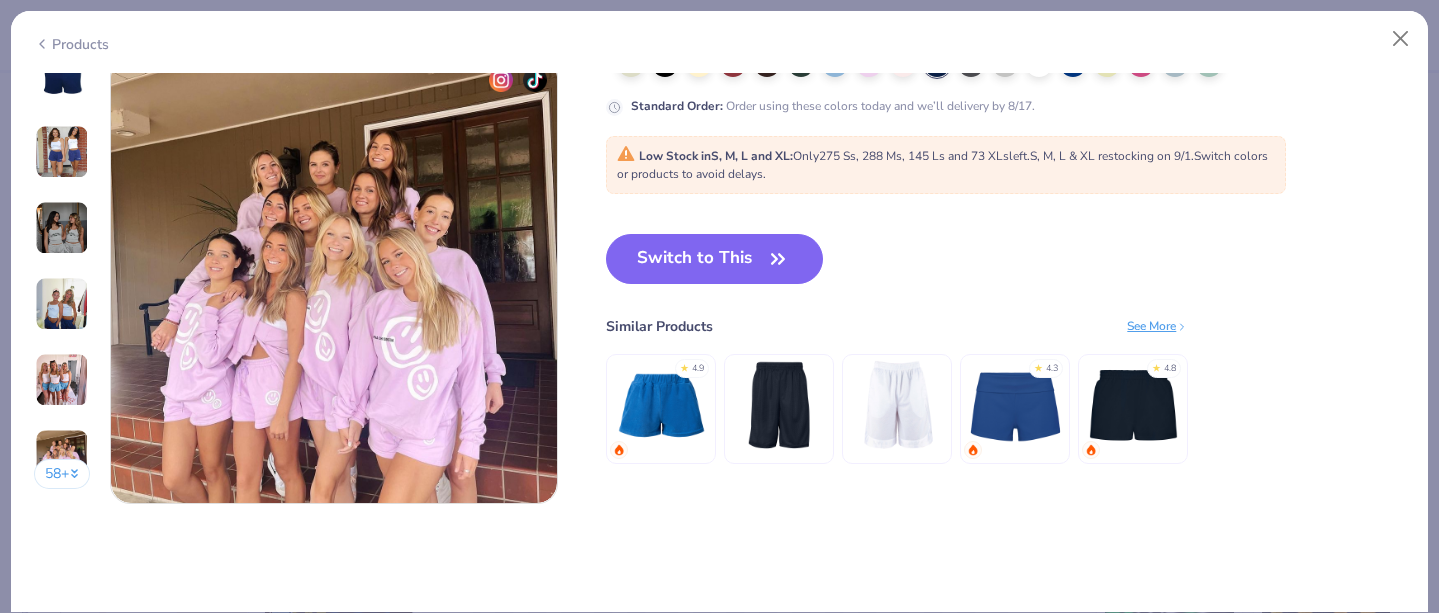 click on "Switch to This" at bounding box center [714, 259] 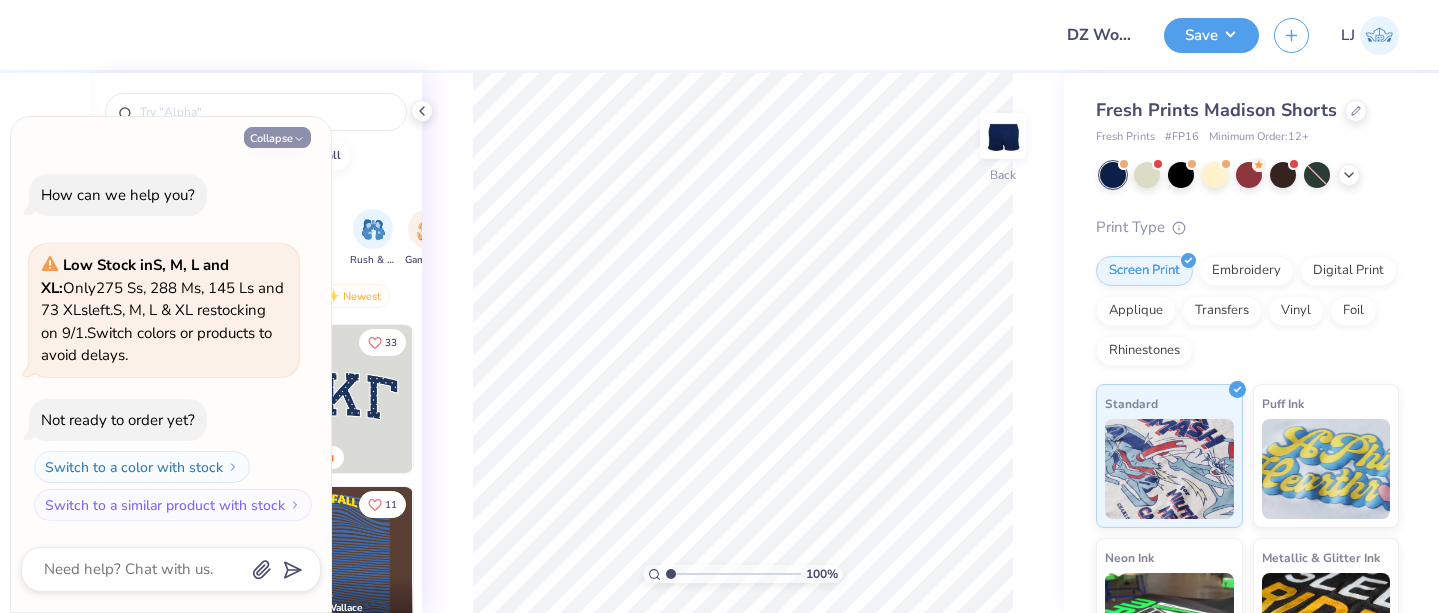 click on "Collapse" at bounding box center (277, 137) 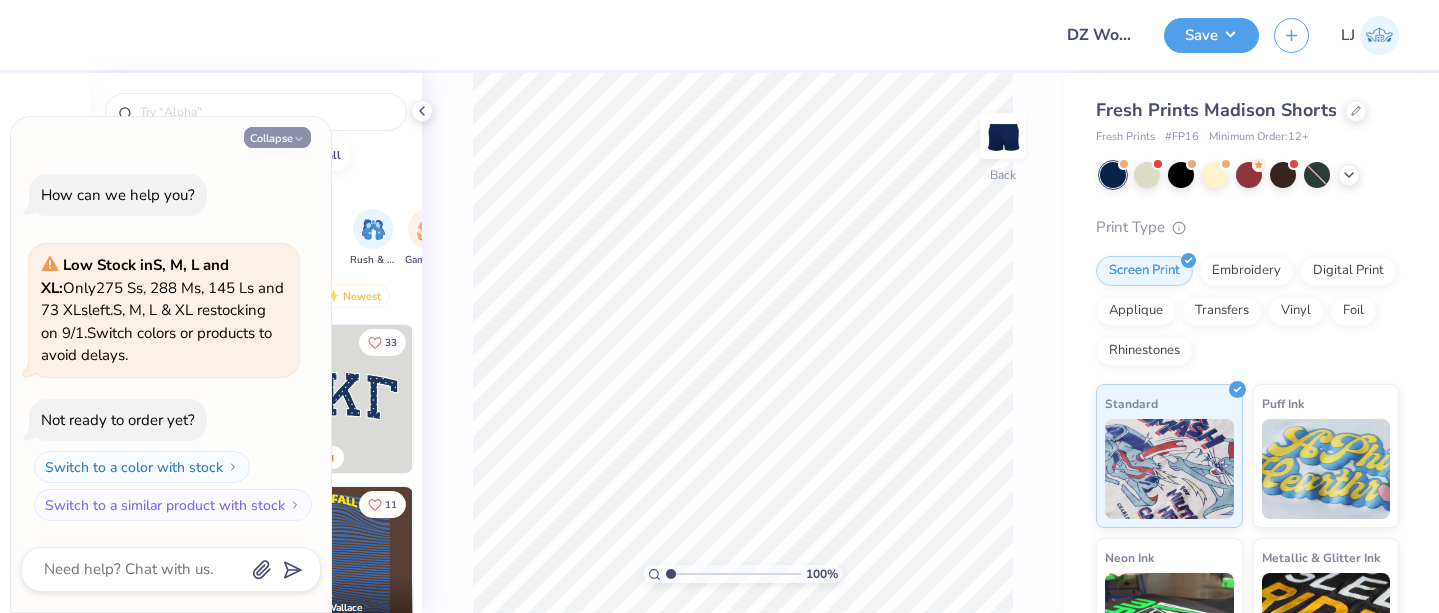 type on "x" 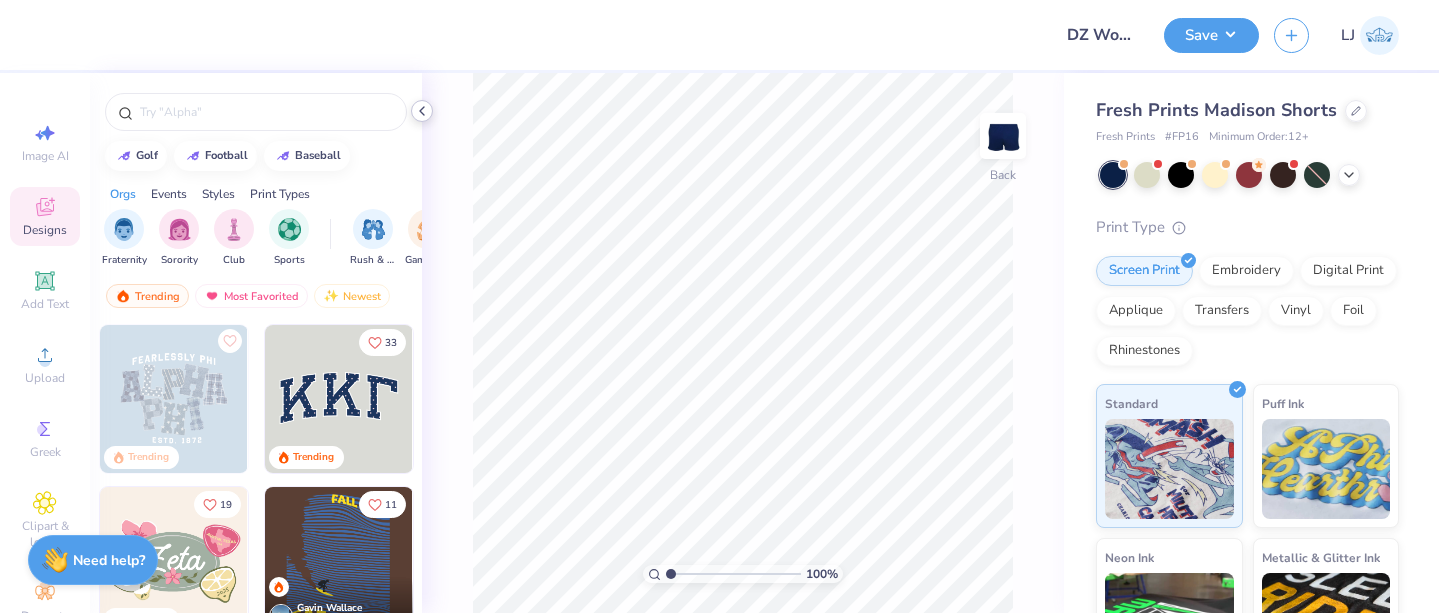 click 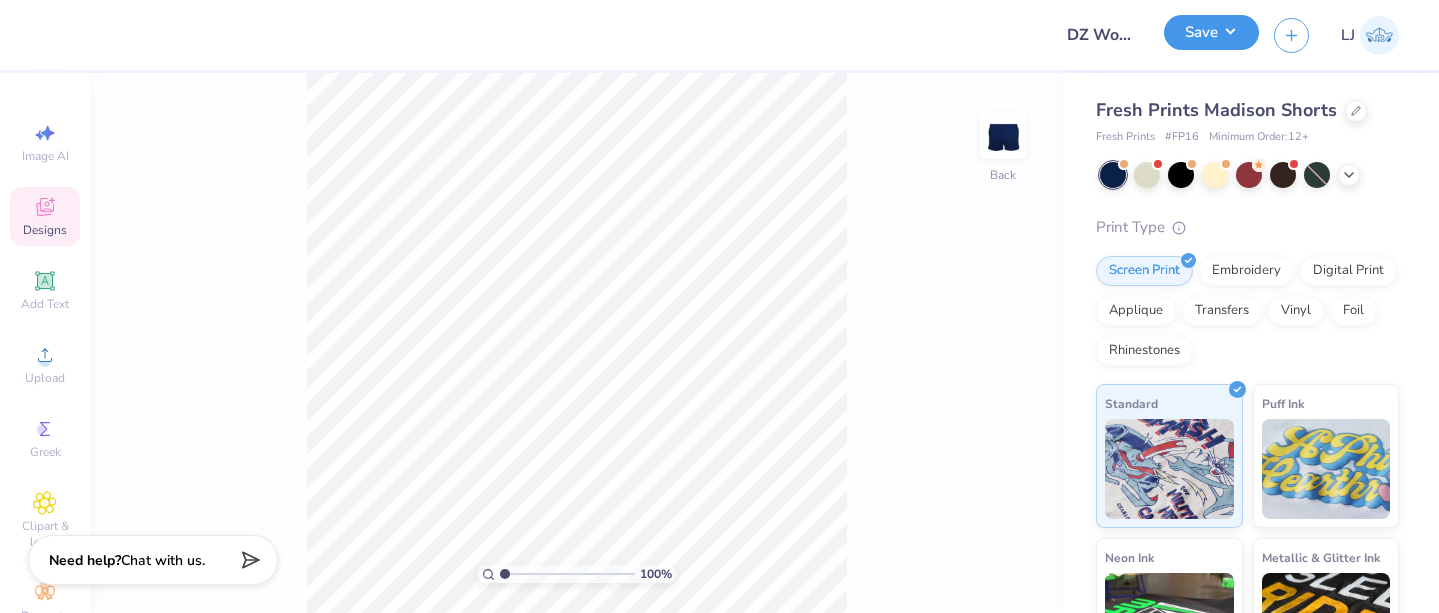 click on "Save" at bounding box center [1211, 32] 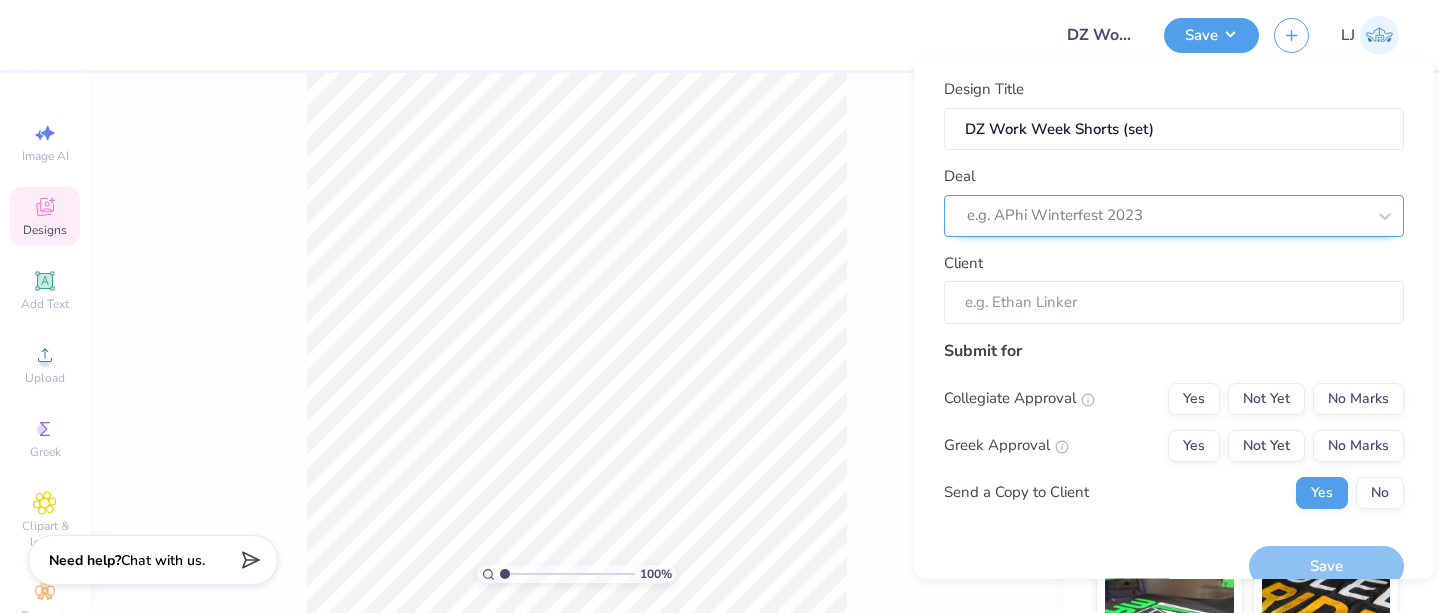 click at bounding box center [1166, 215] 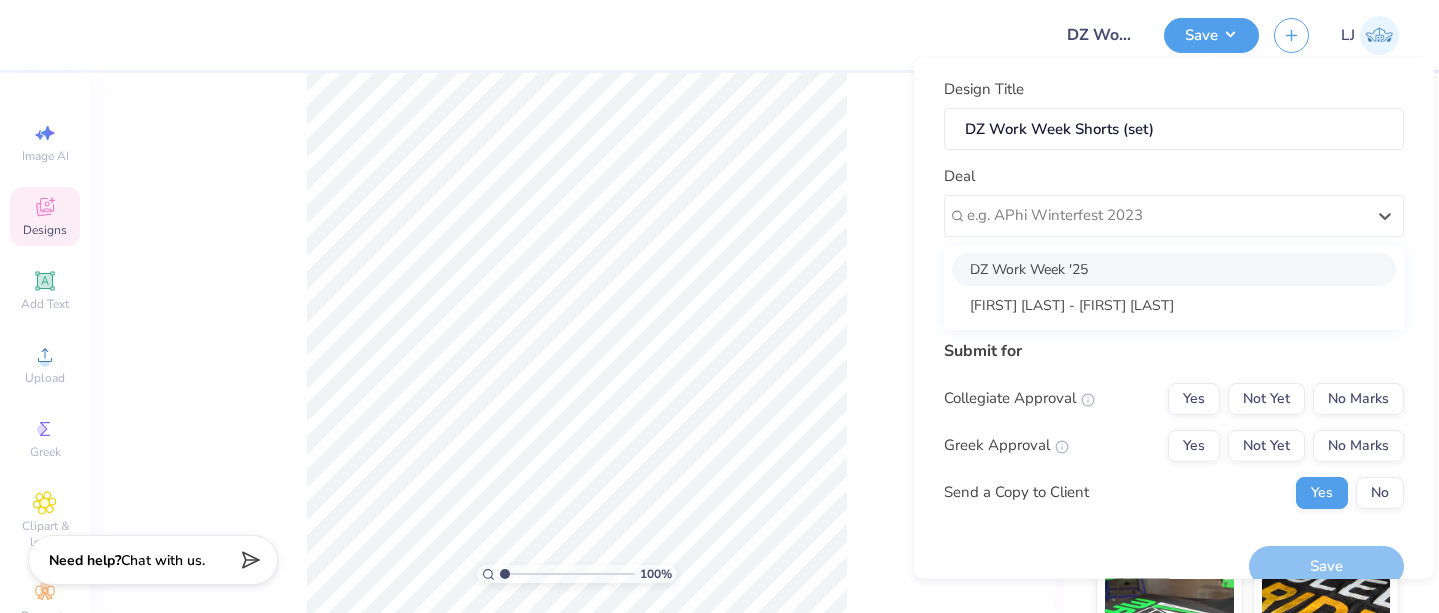 click on "DZ Work Week '25" at bounding box center (1174, 268) 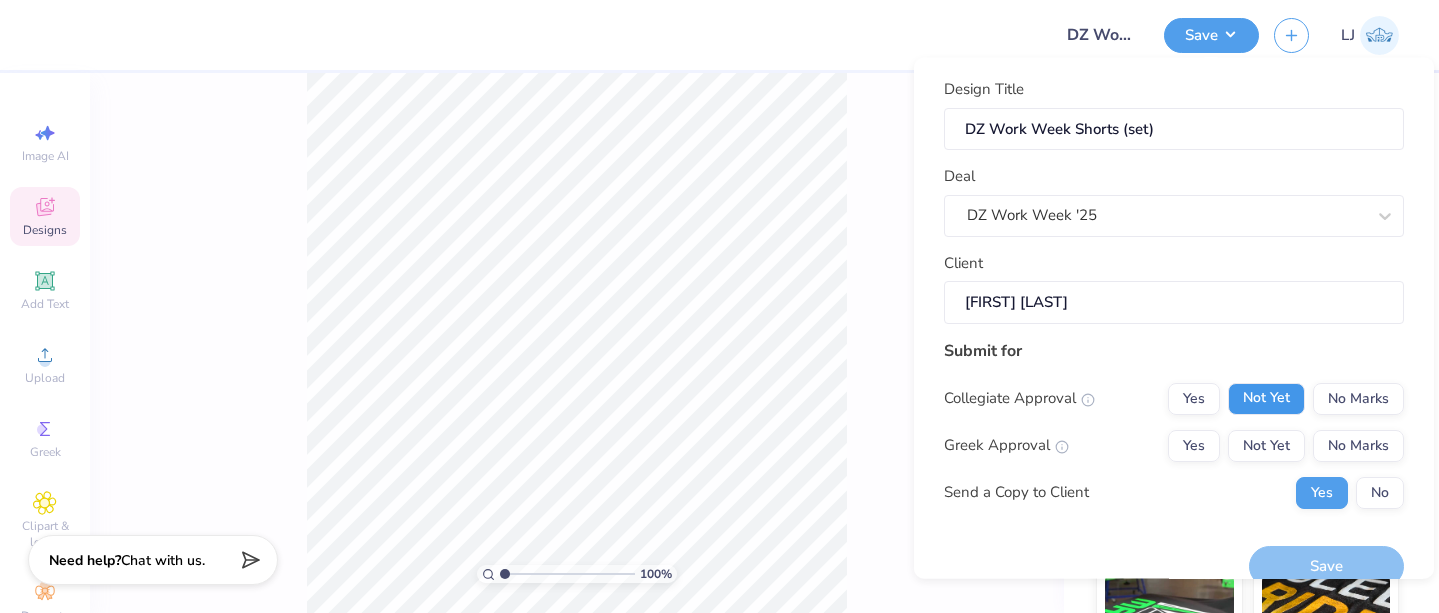 click on "Not Yet" at bounding box center [1266, 398] 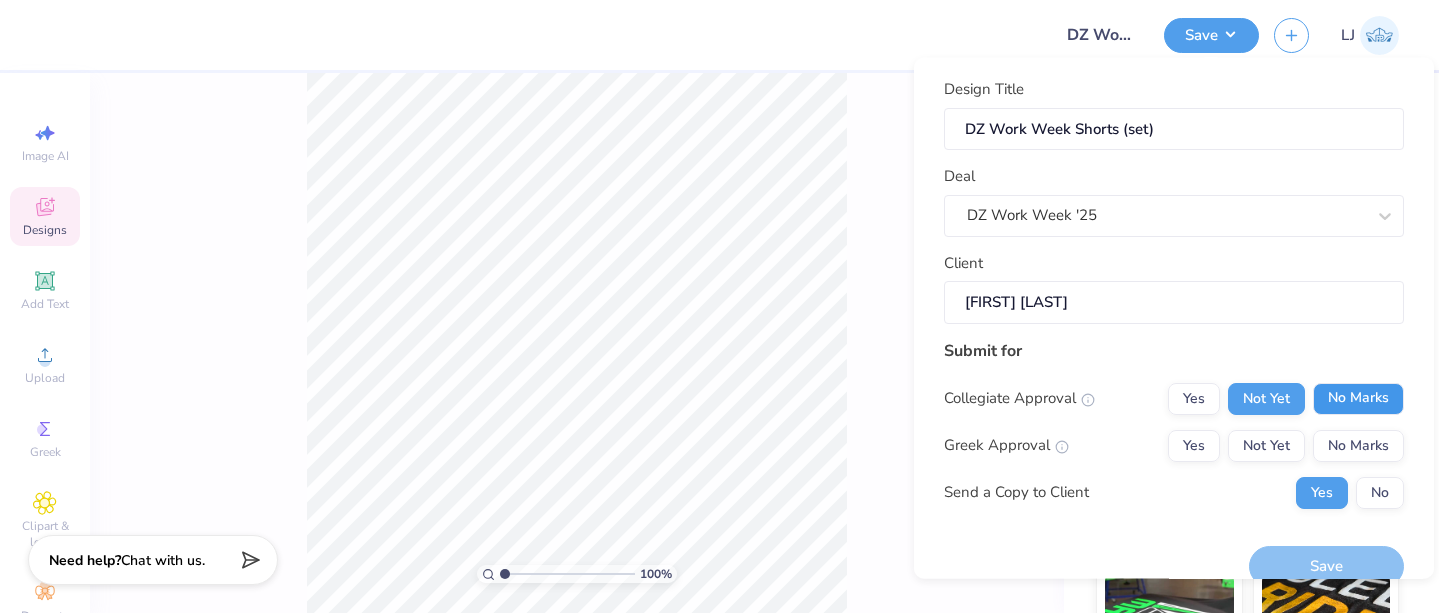 click on "No Marks" at bounding box center (1358, 398) 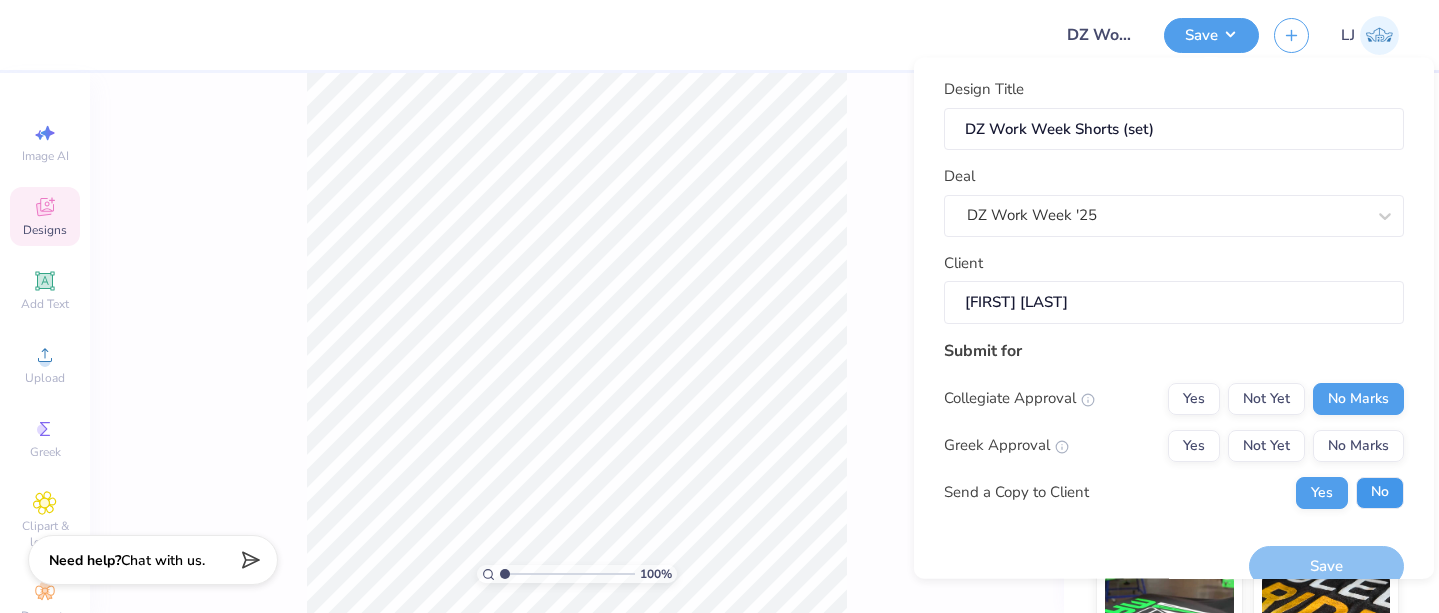click on "No" at bounding box center (1380, 492) 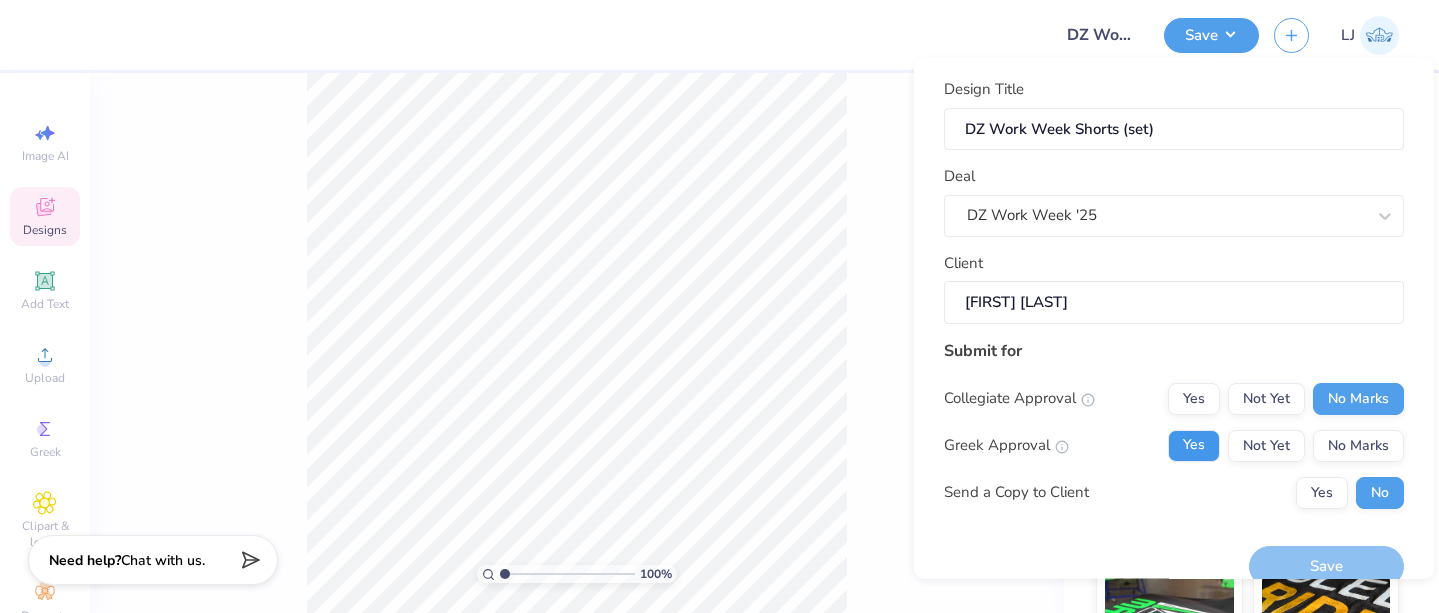 click on "Yes" at bounding box center (1194, 445) 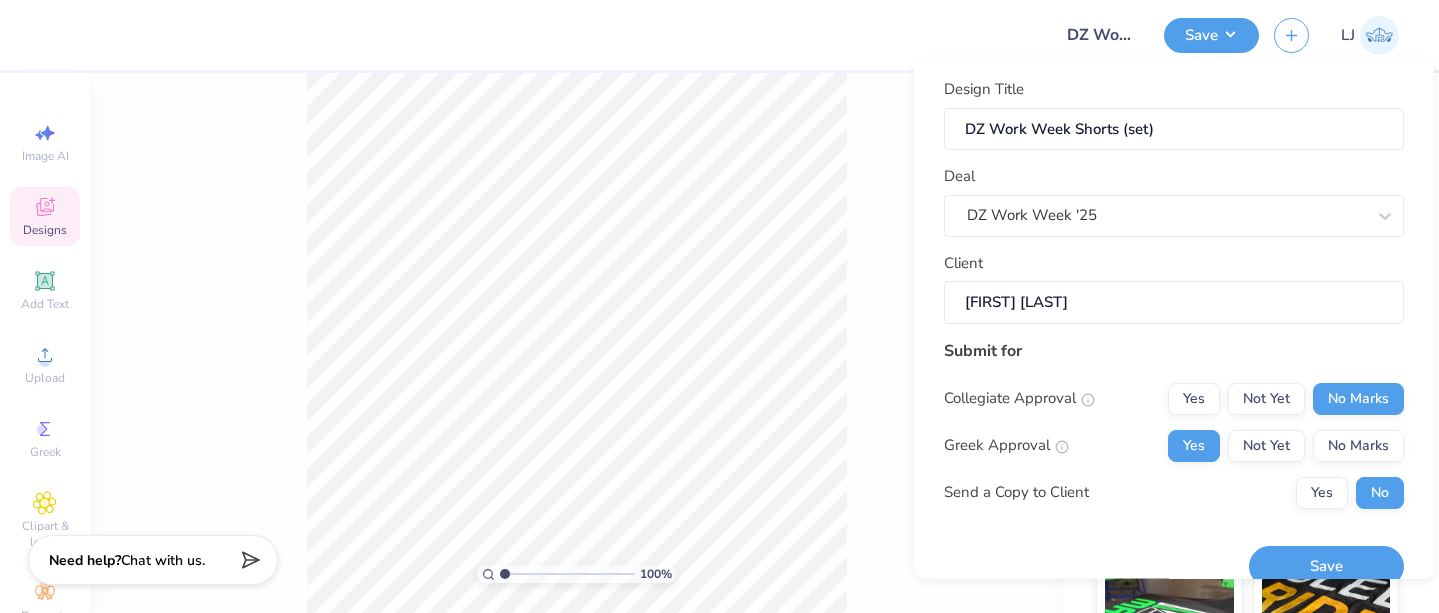 scroll, scrollTop: 27, scrollLeft: 0, axis: vertical 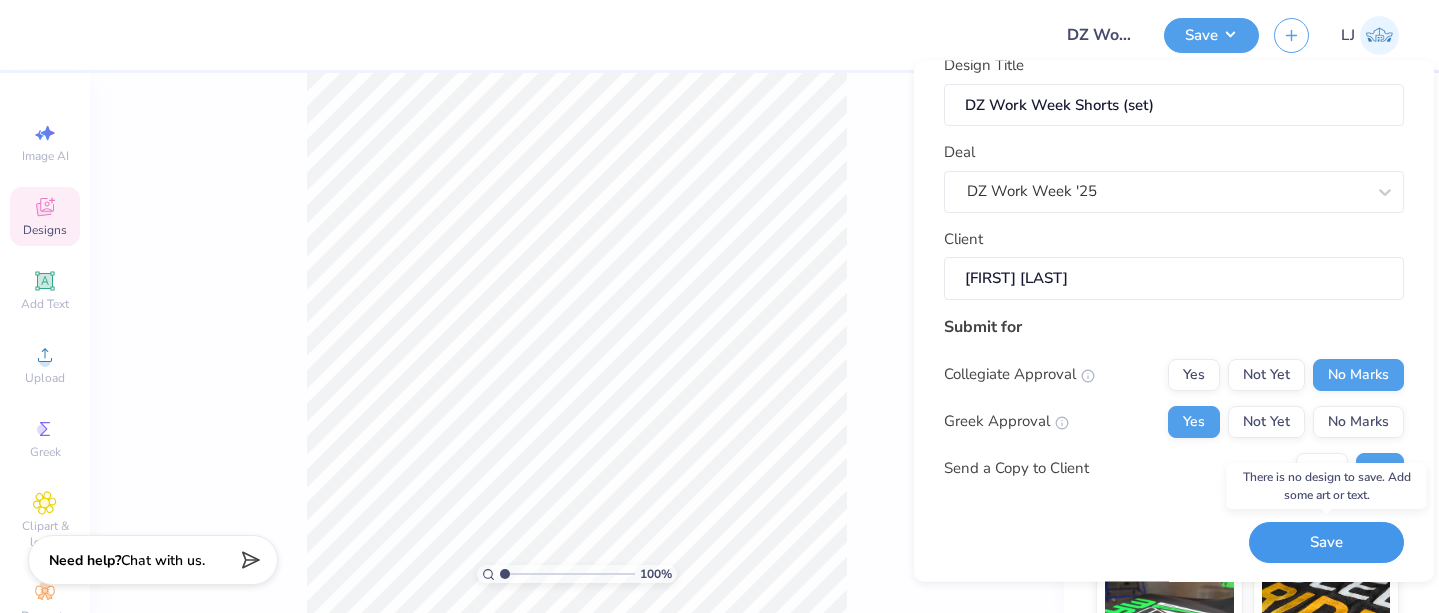 click on "Save" at bounding box center (1326, 542) 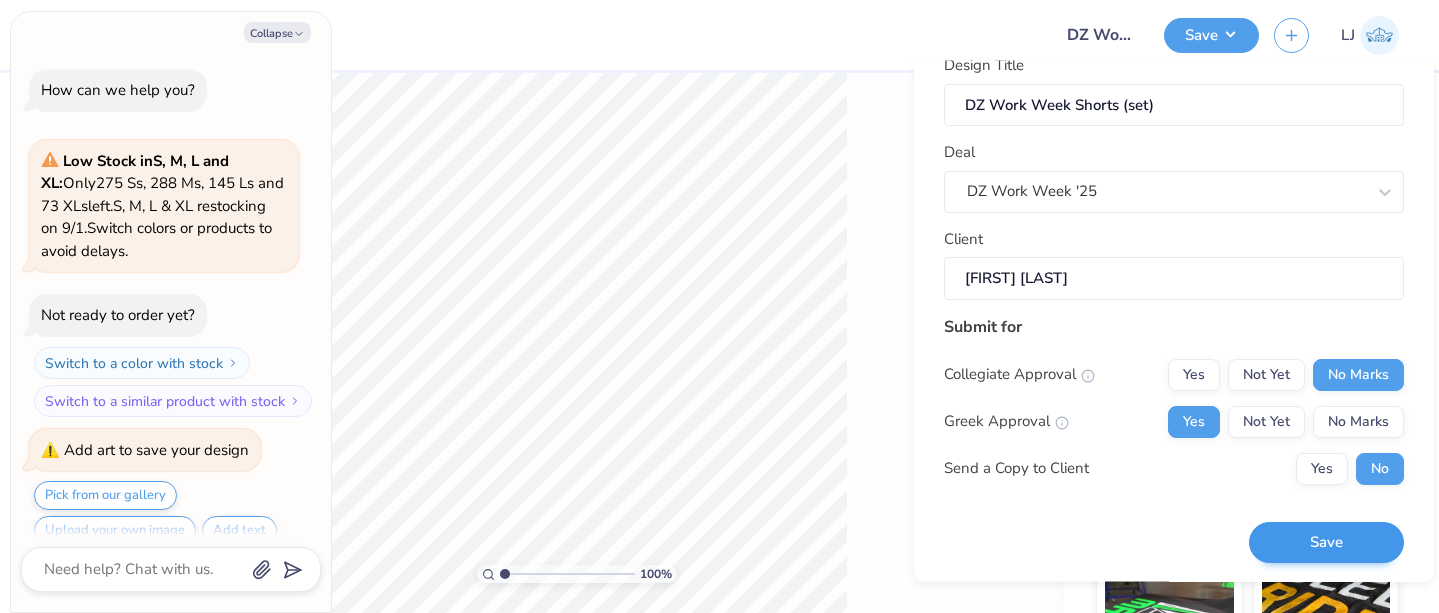 scroll, scrollTop: 24, scrollLeft: 0, axis: vertical 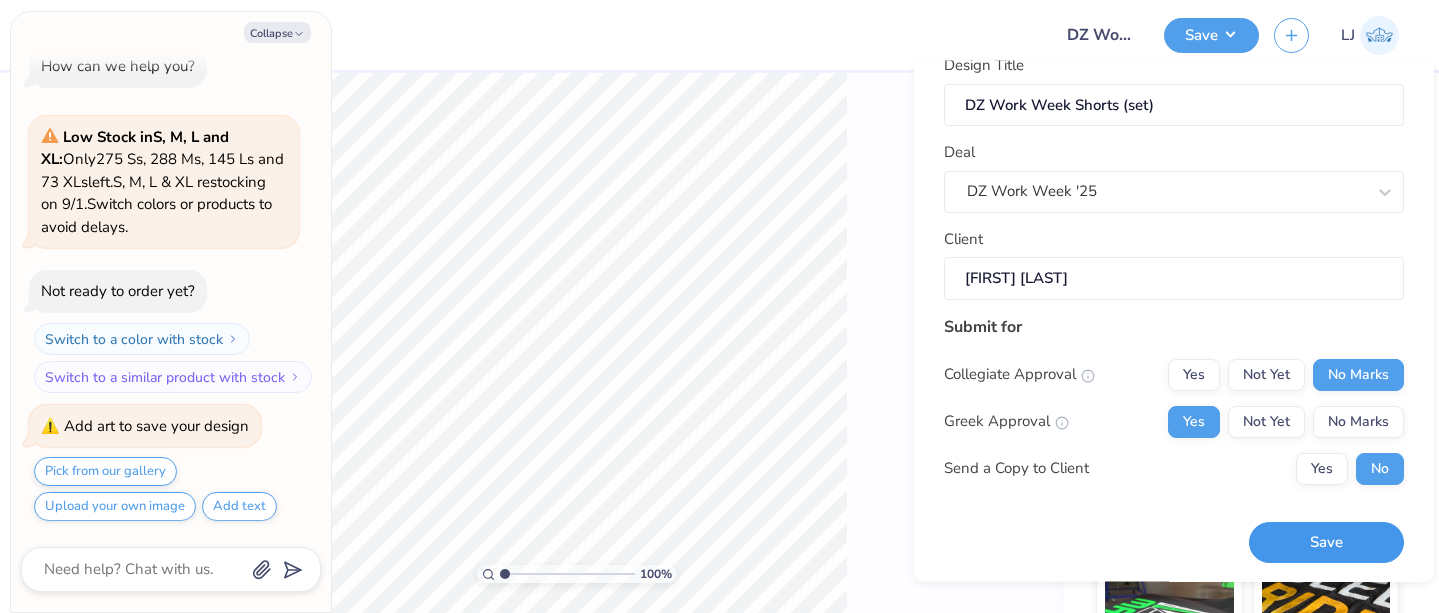 click on "Save" at bounding box center [1326, 542] 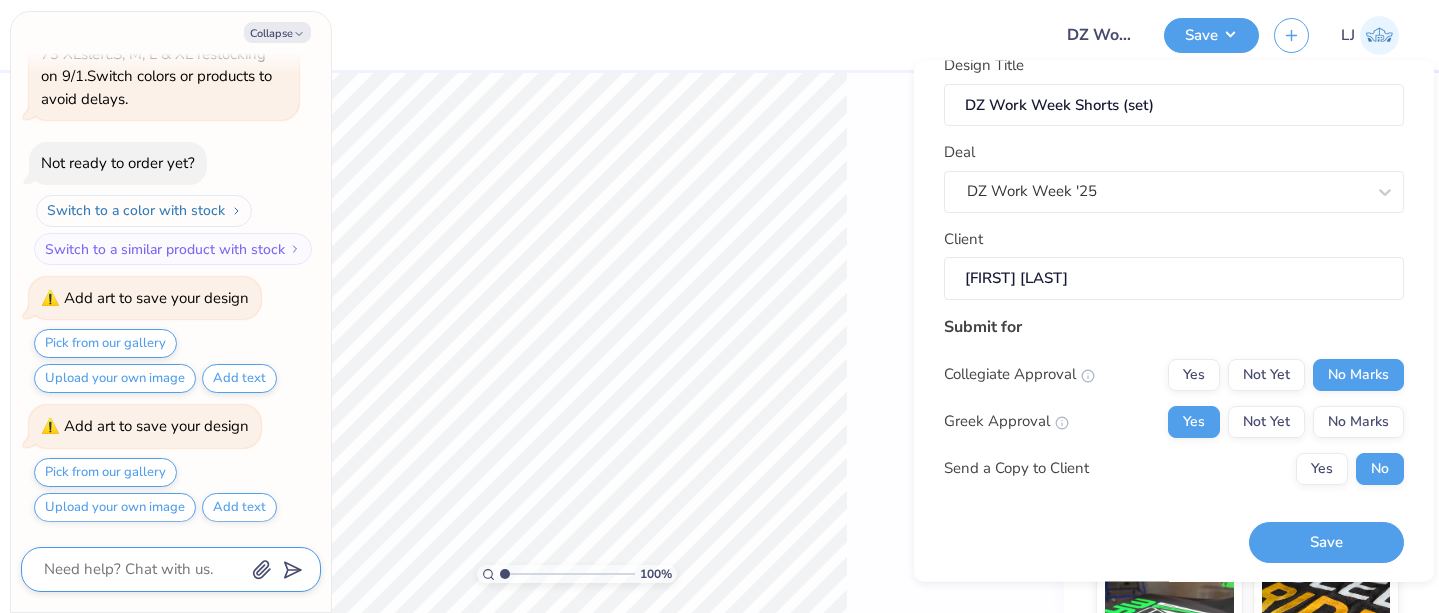 scroll, scrollTop: 0, scrollLeft: 0, axis: both 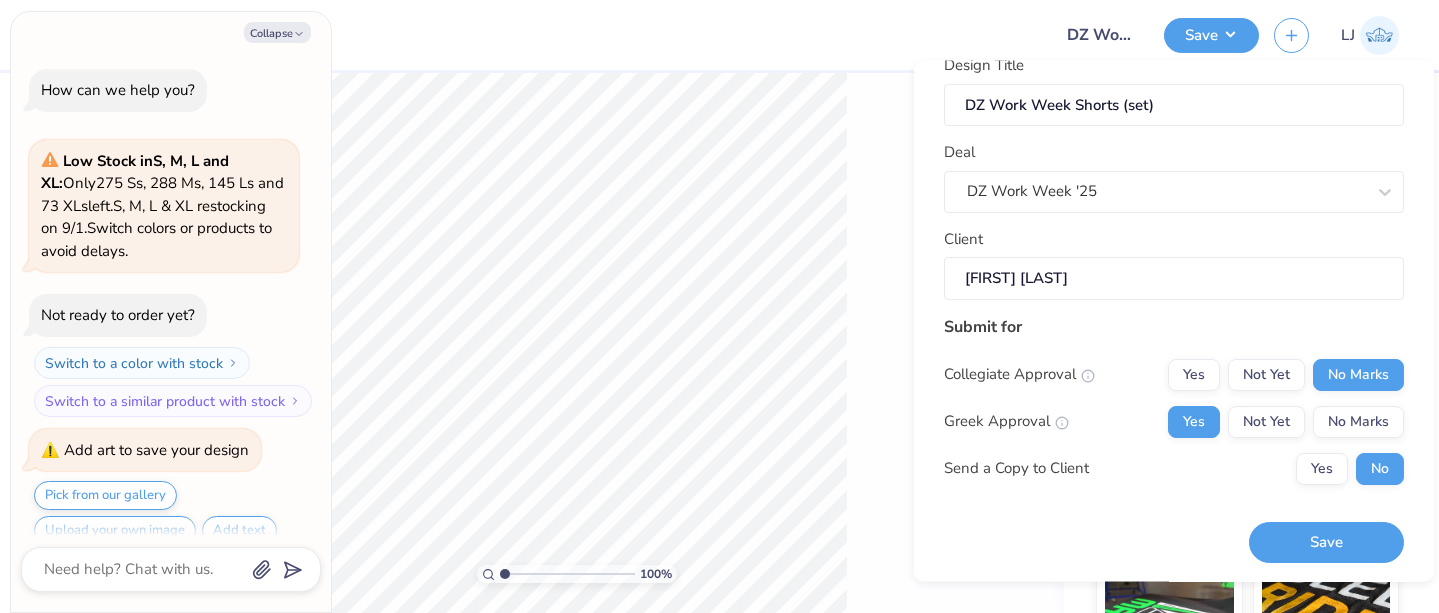 click on "Collapse How can we help you? Low Stock in  S, M, L and XL :  Only  275 Ss, 288 Ms, 145 Ls and 73 XLs  left.  S, M, L & XL restocking on 9/1.  Switch colors or products to avoid delays.  Not ready to order yet? Switch to a color with stock Switch to a similar product with stock Add art to save your design Pick from our gallery Upload your own image Add text Add art to save your design Pick from our gallery Upload your own image Add text" at bounding box center (171, 312) 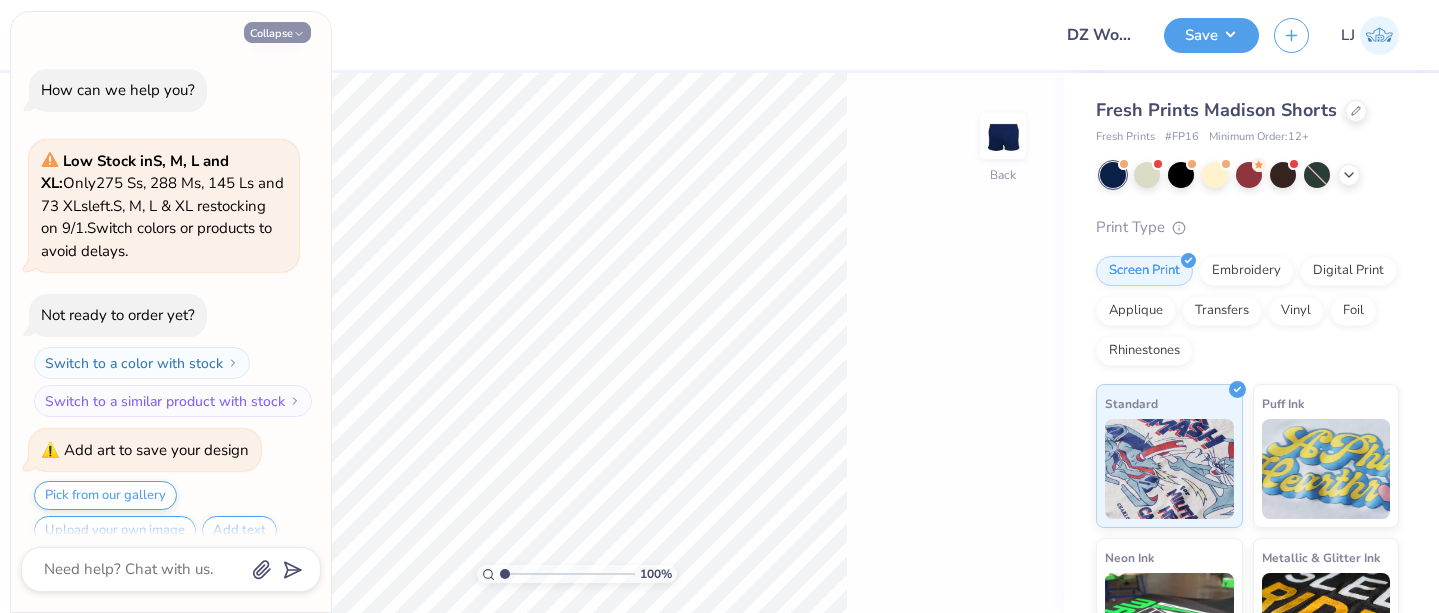 click 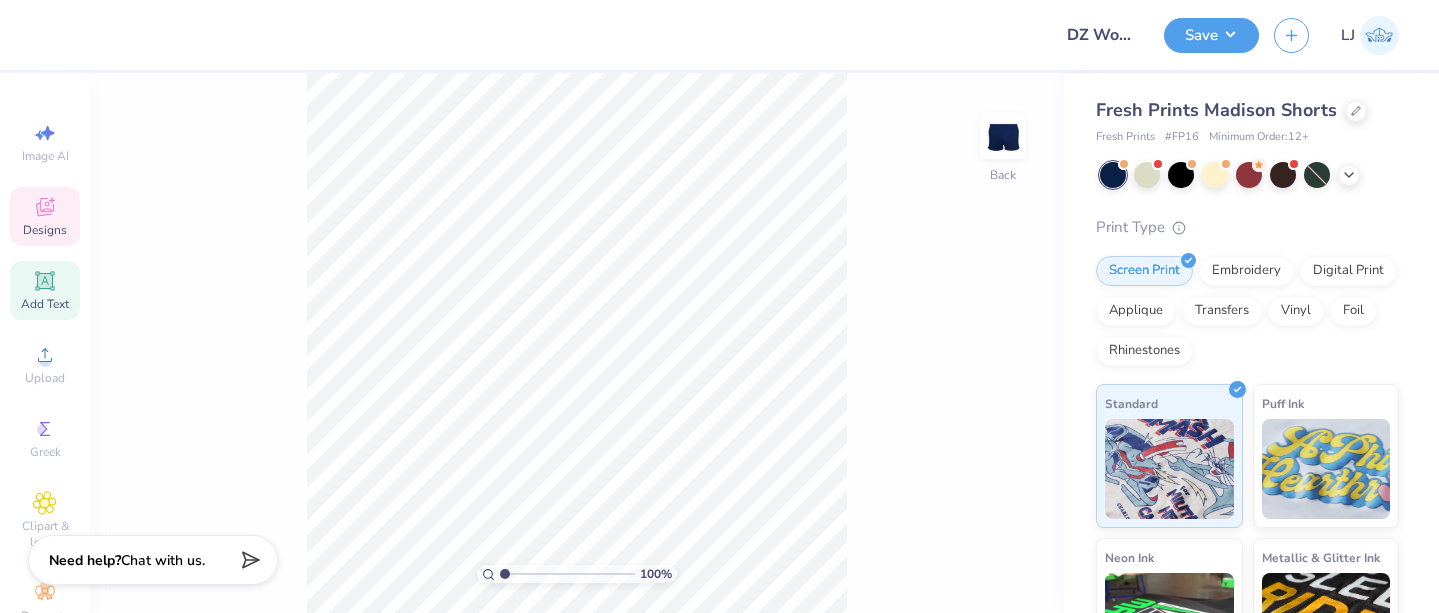 click on "Add Text" at bounding box center [45, 304] 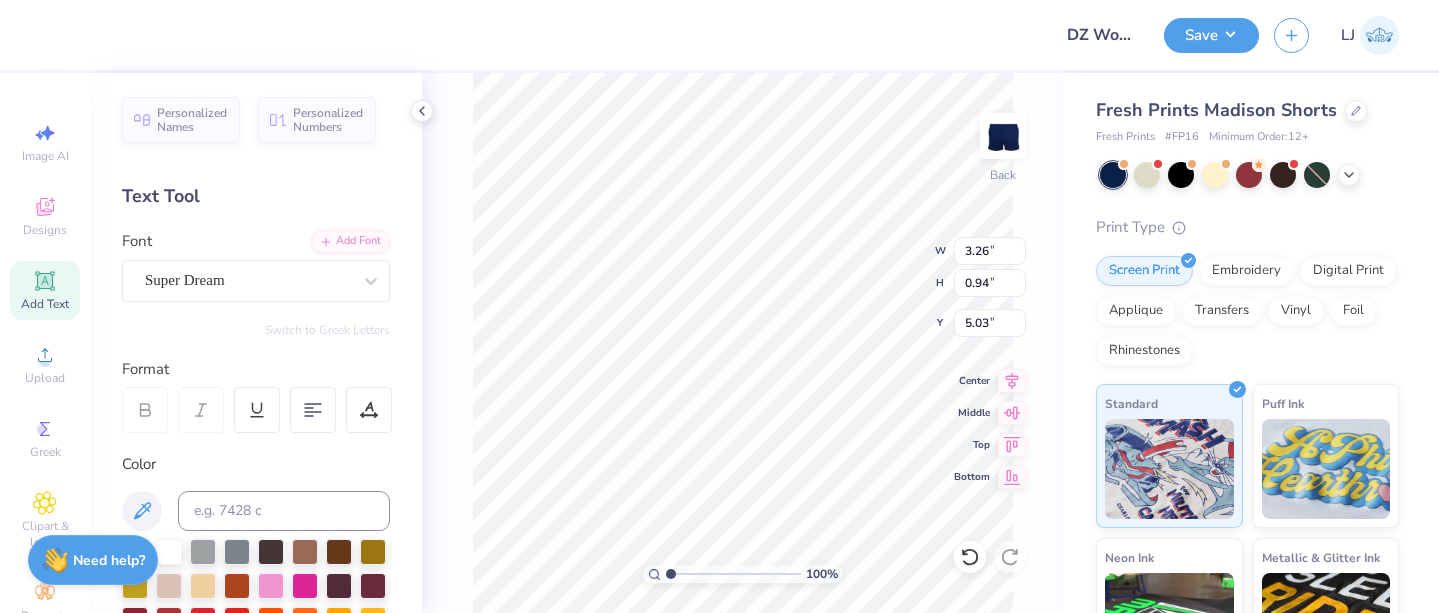 type on "DZ" 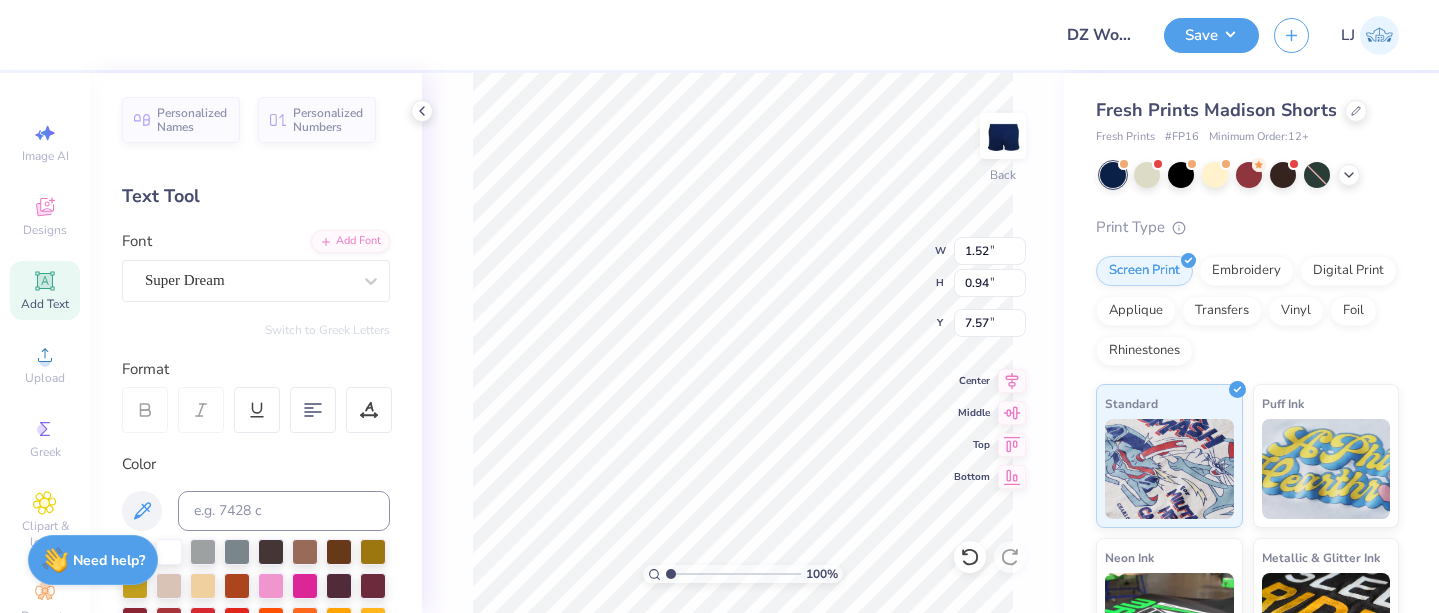 type on "7.57" 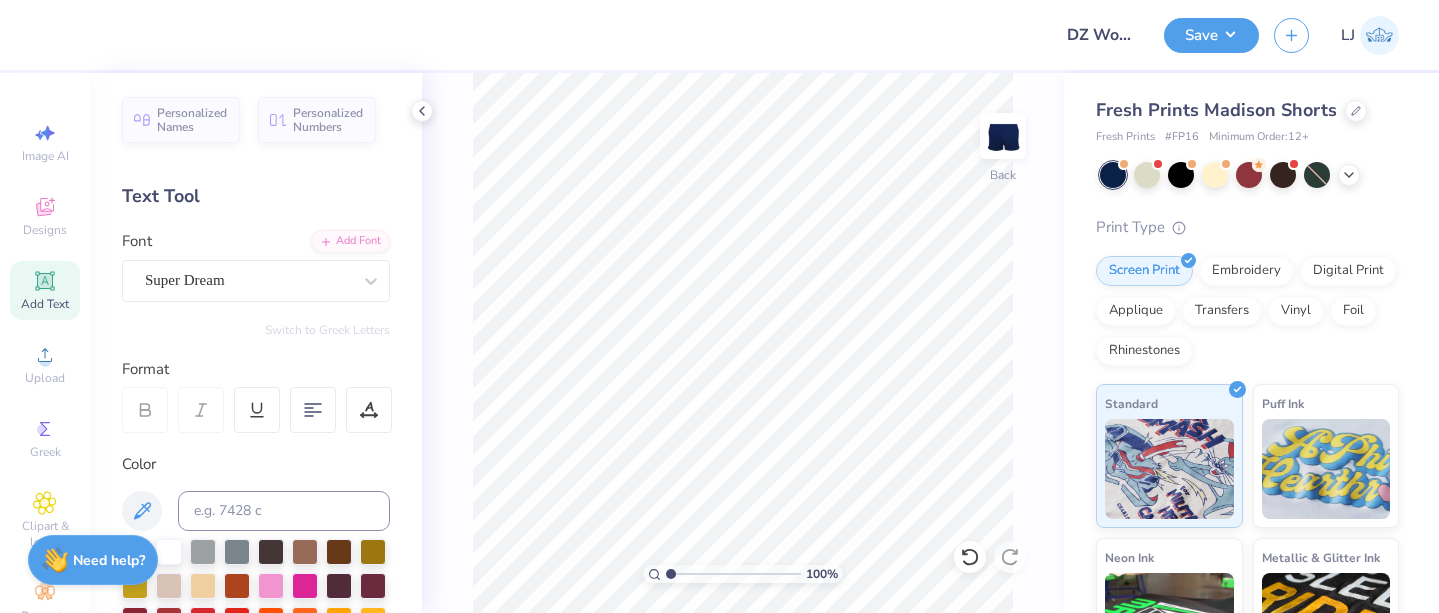 click on "Add Text" at bounding box center [45, 290] 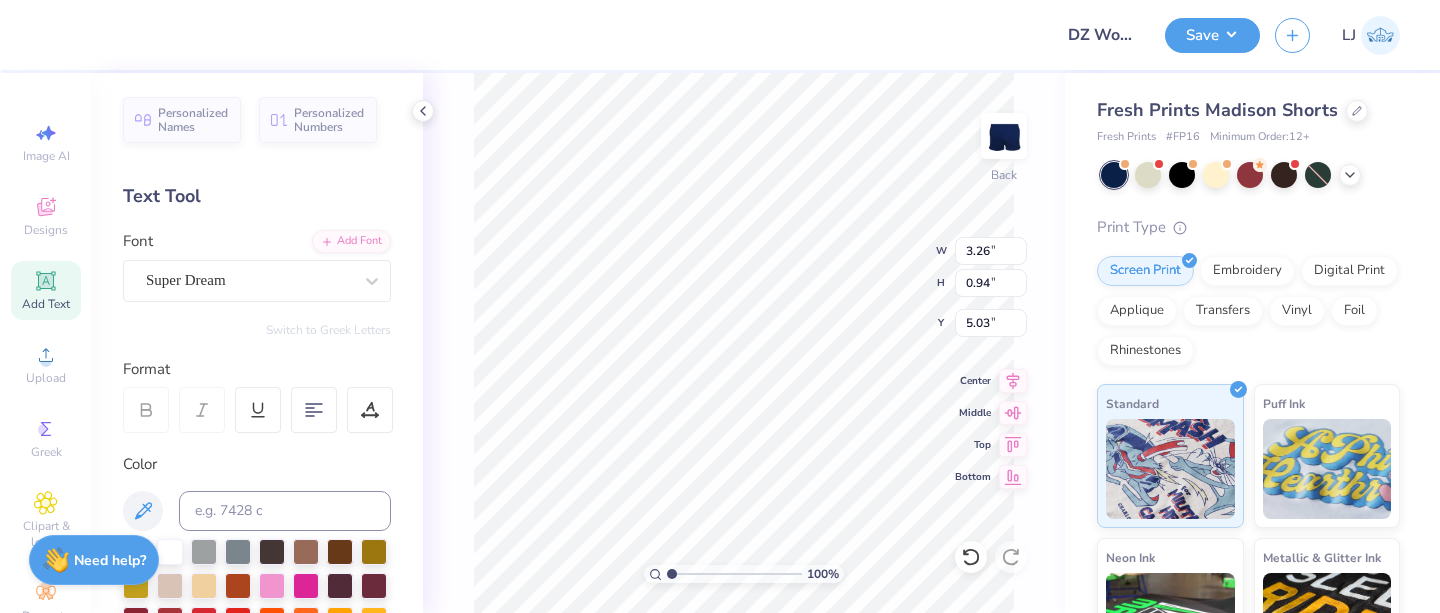 scroll, scrollTop: 0, scrollLeft: 0, axis: both 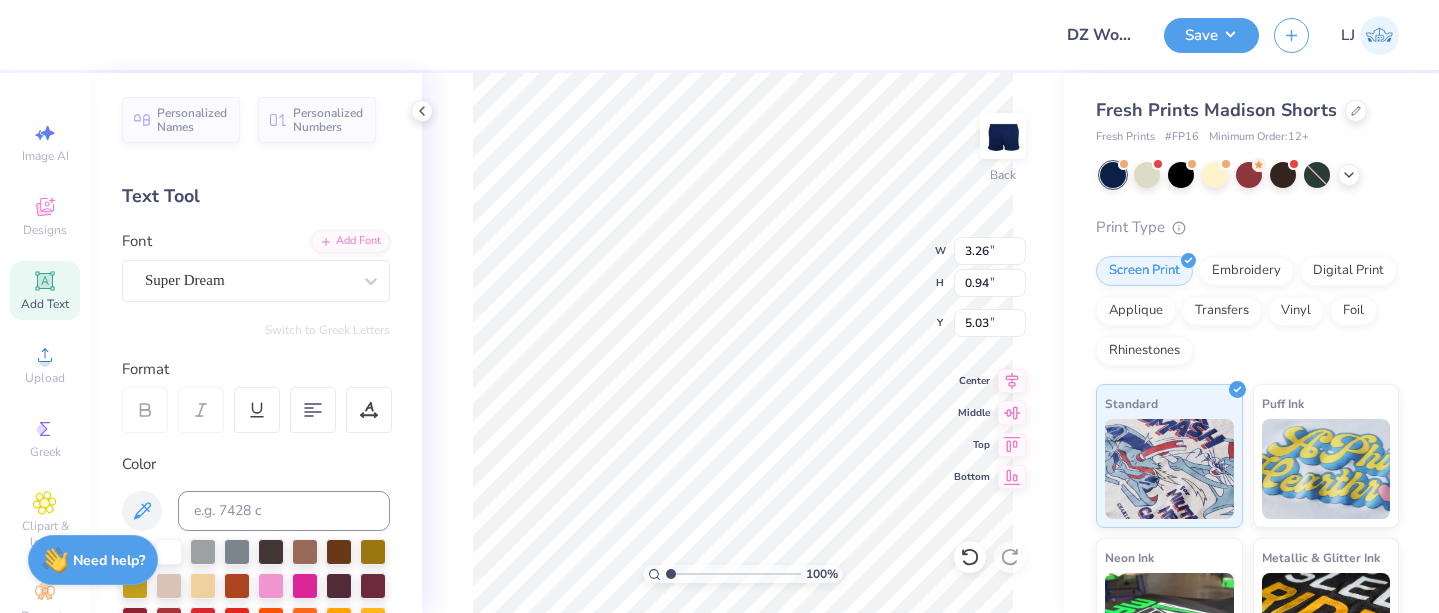 type on "T" 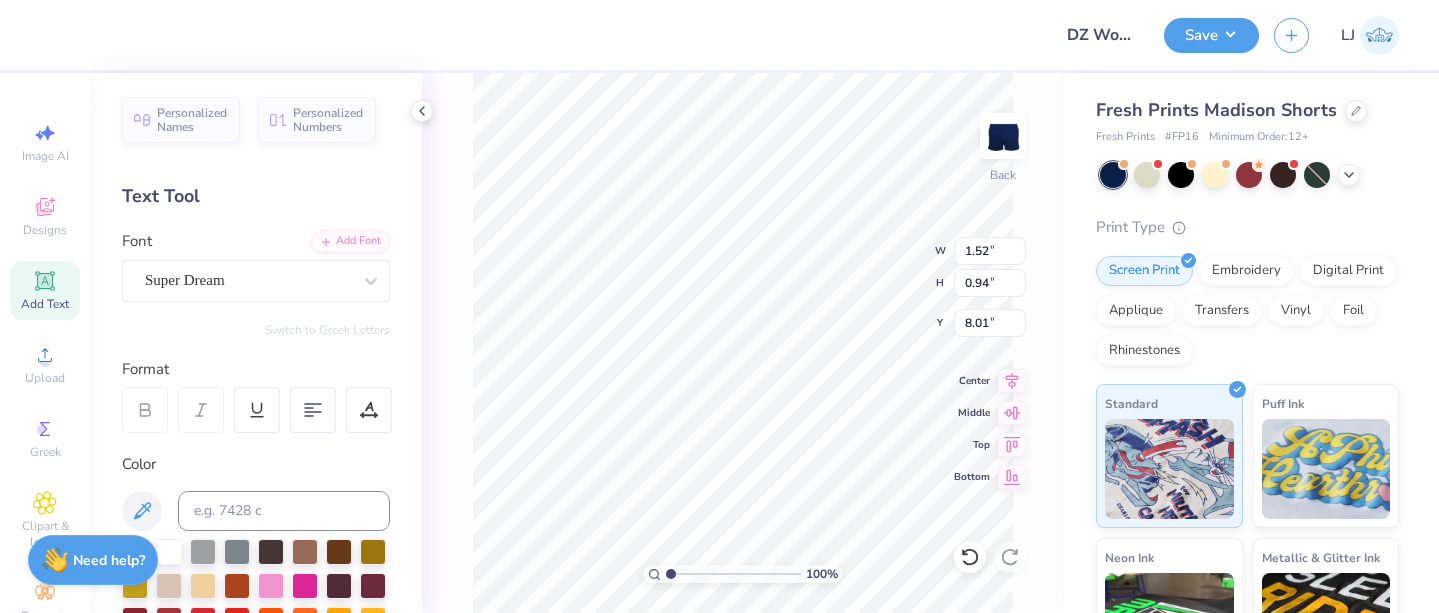 type on "8.01" 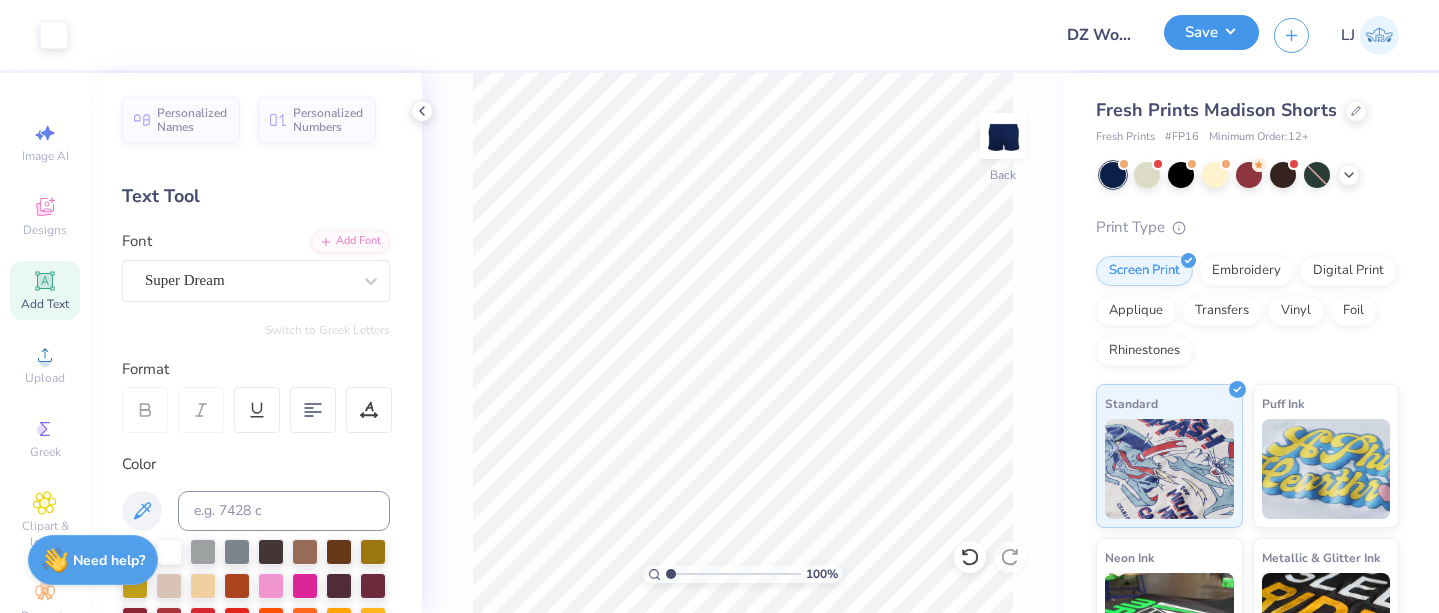 click on "Save" at bounding box center (1211, 32) 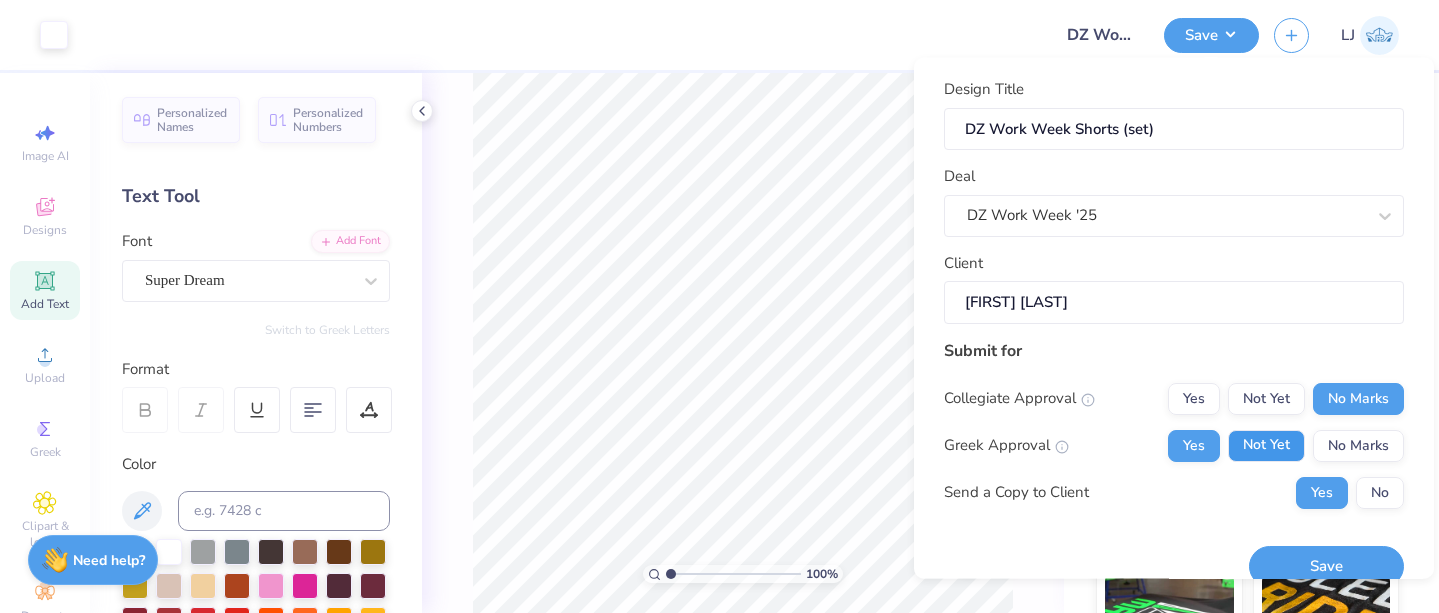 click on "Not Yet" at bounding box center [1266, 445] 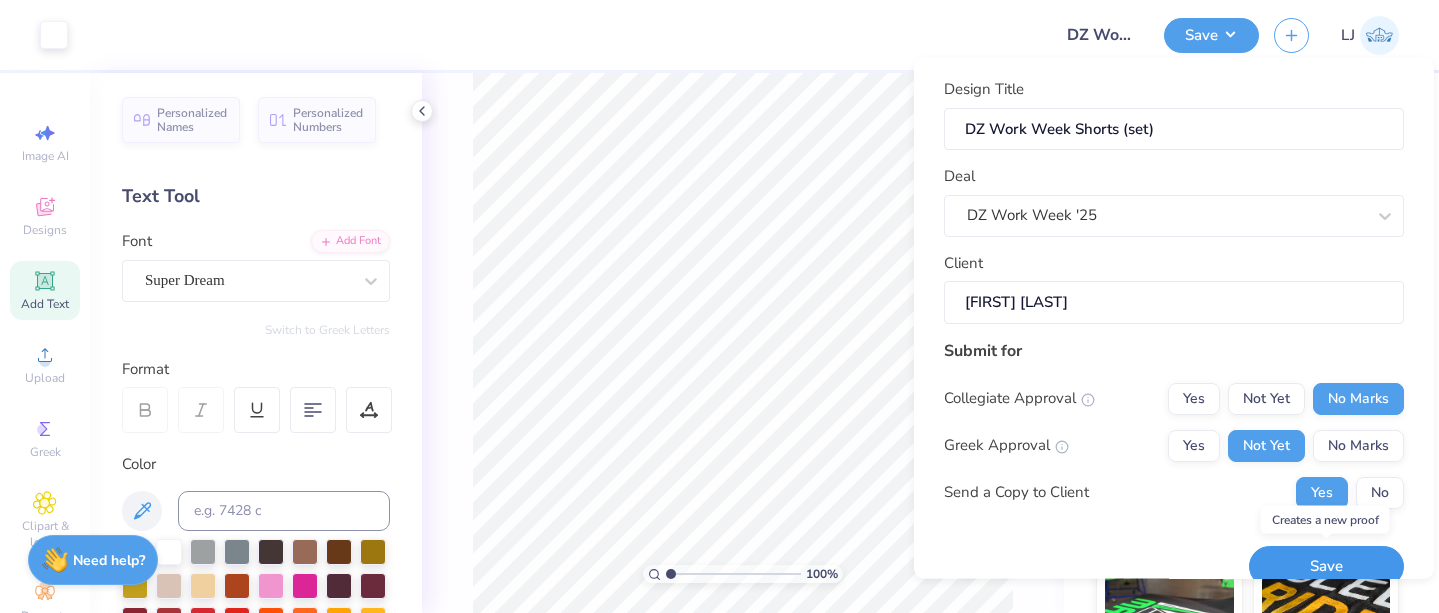click on "Save" at bounding box center (1326, 566) 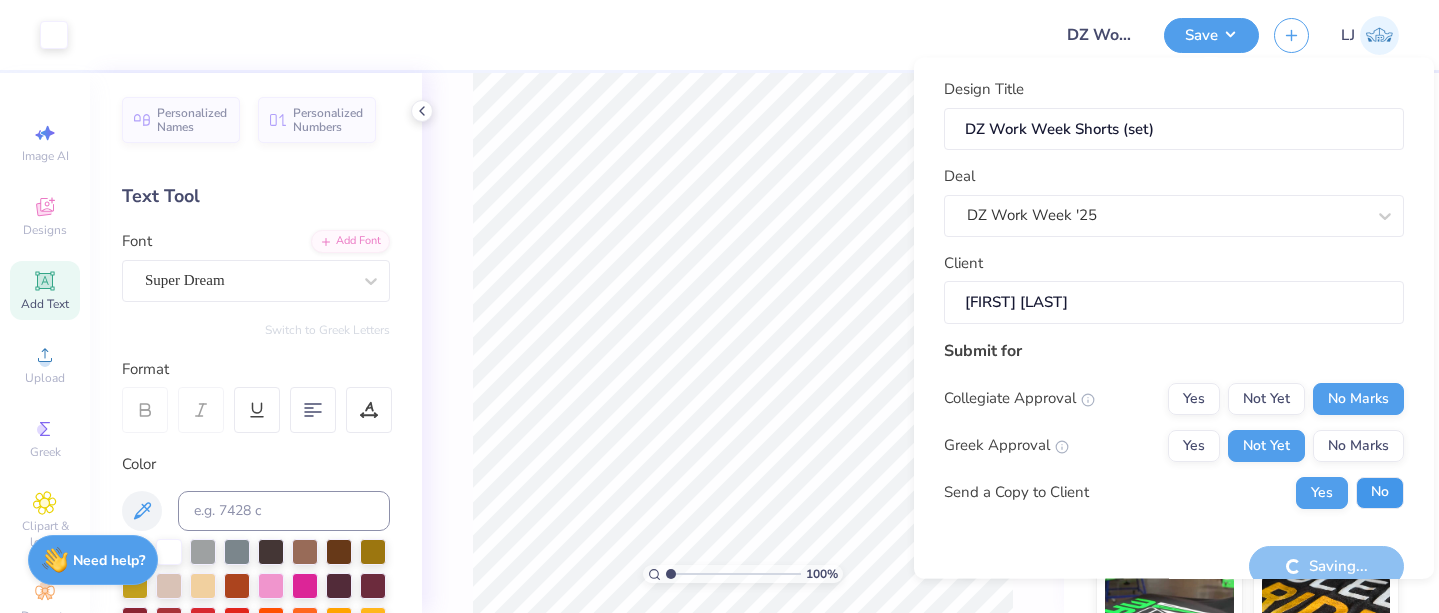 click on "No" at bounding box center (1380, 492) 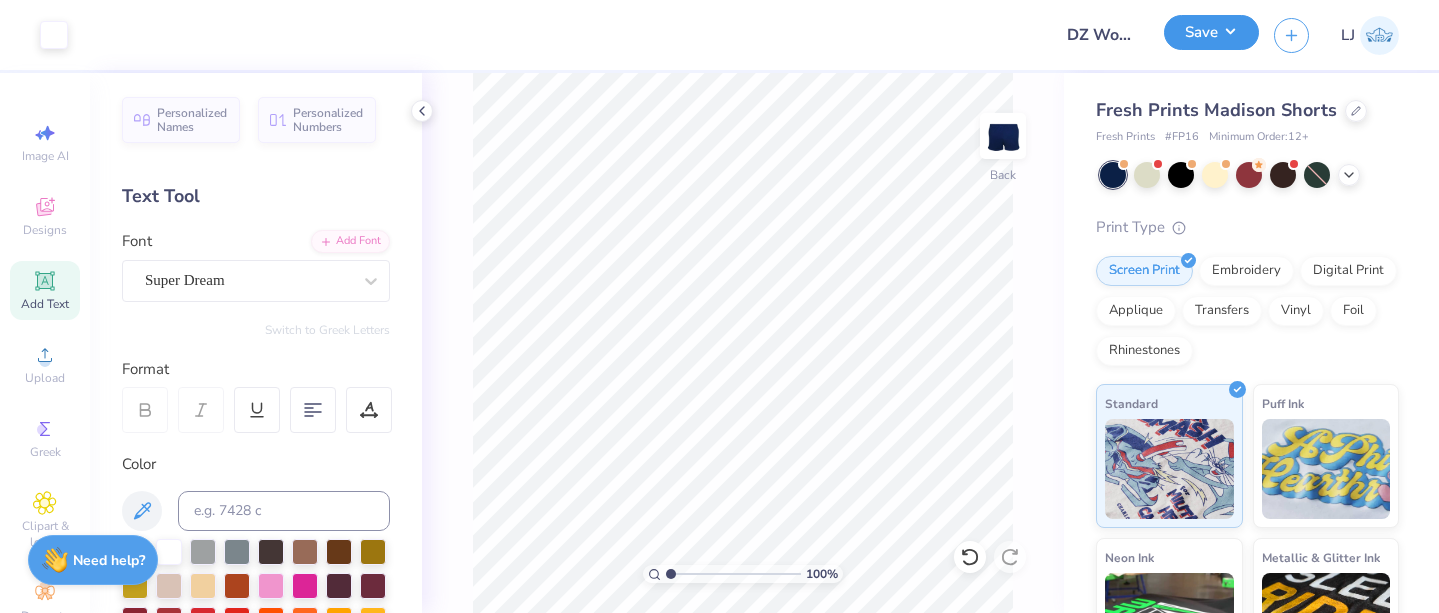 click on "Save" at bounding box center [1211, 32] 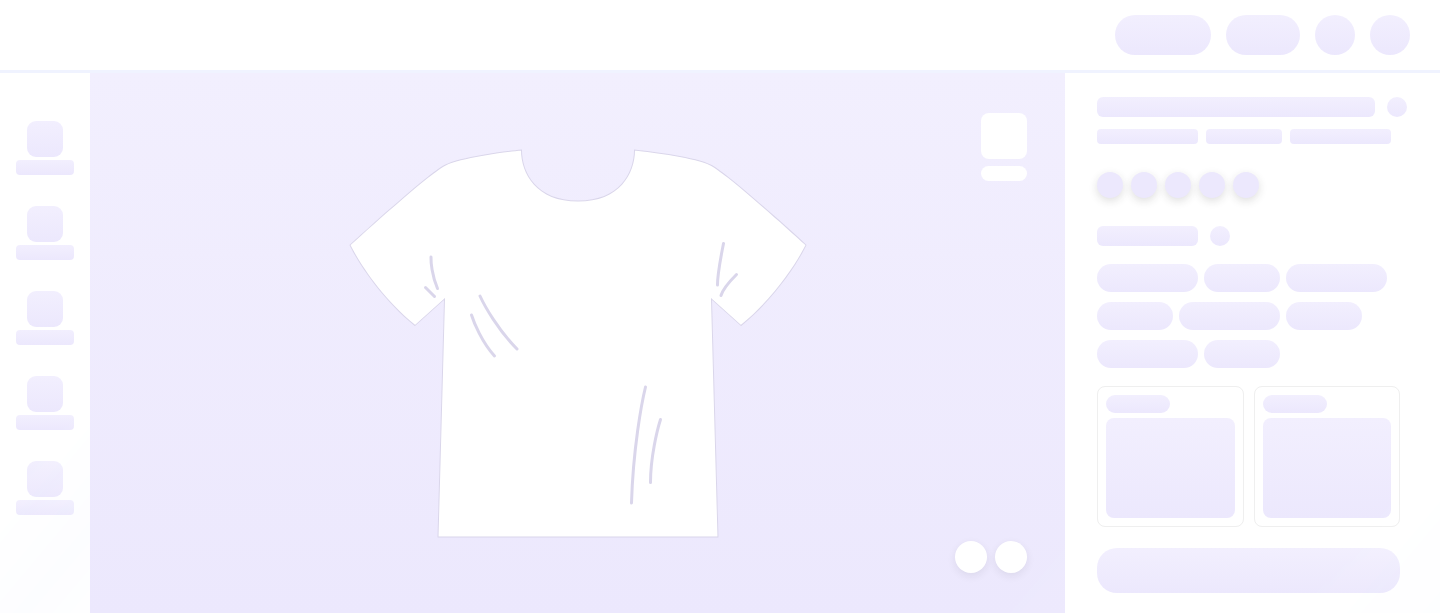 scroll, scrollTop: 0, scrollLeft: 0, axis: both 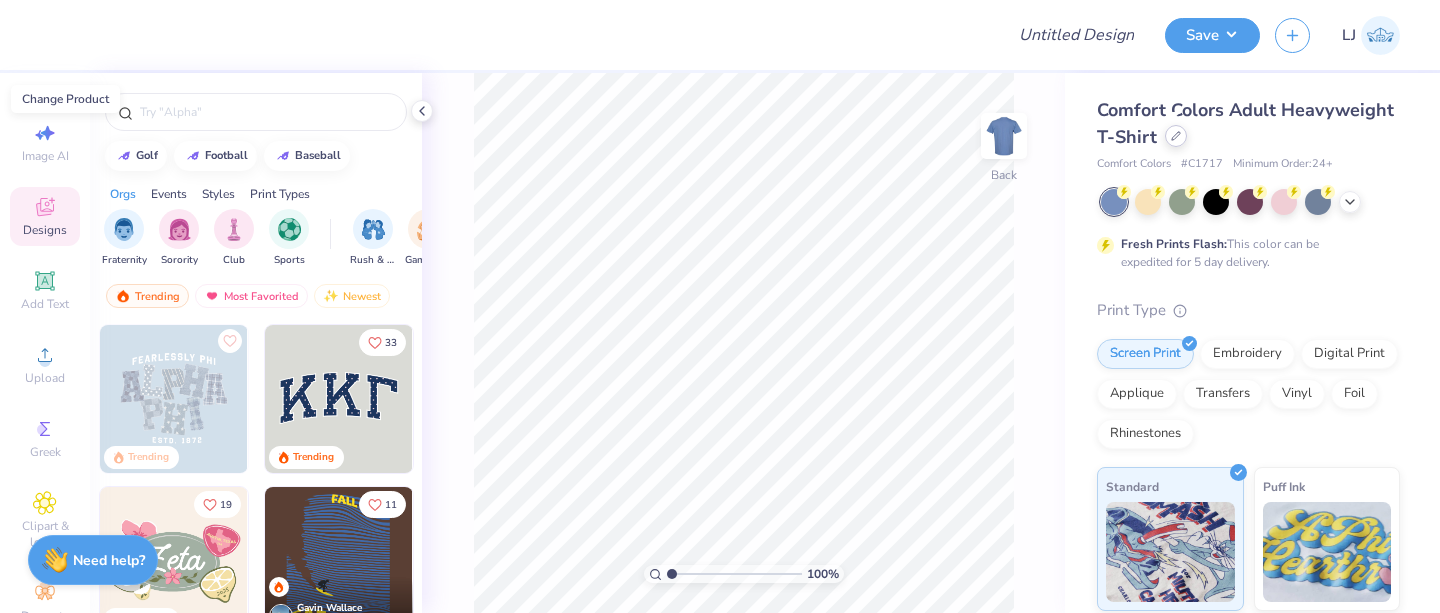 click at bounding box center [1176, 136] 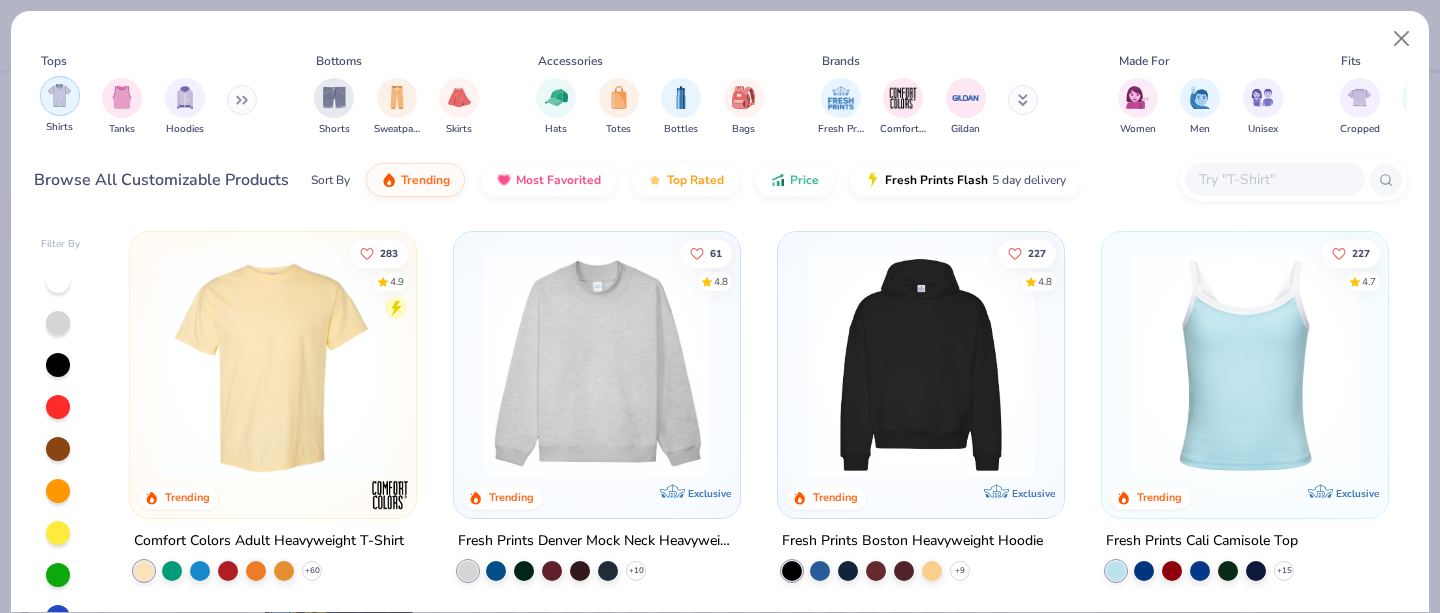 click at bounding box center (59, 95) 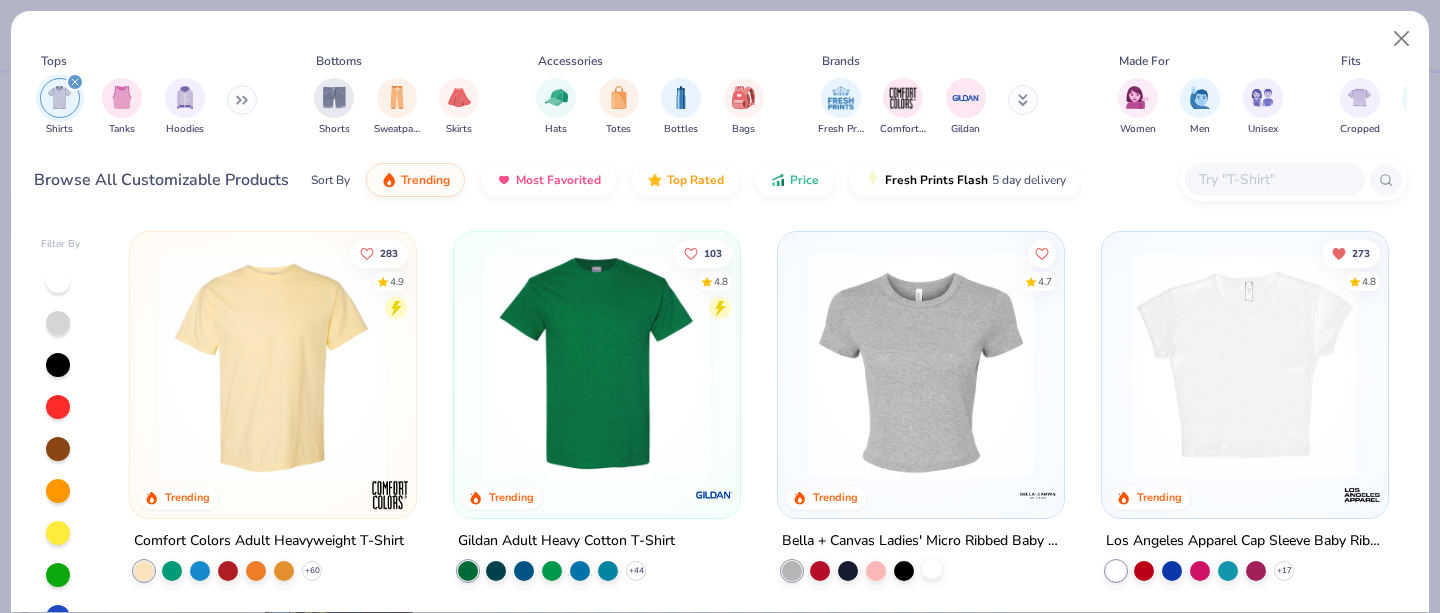 click at bounding box center [932, 569] 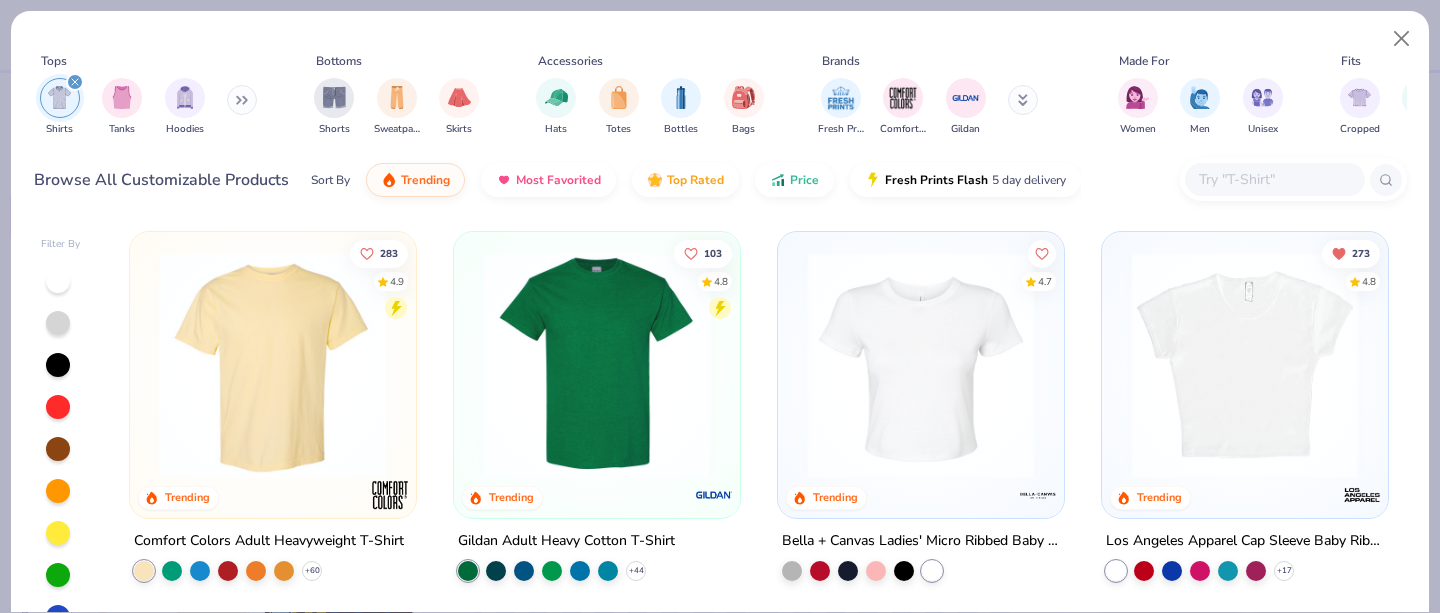 click at bounding box center (921, 365) 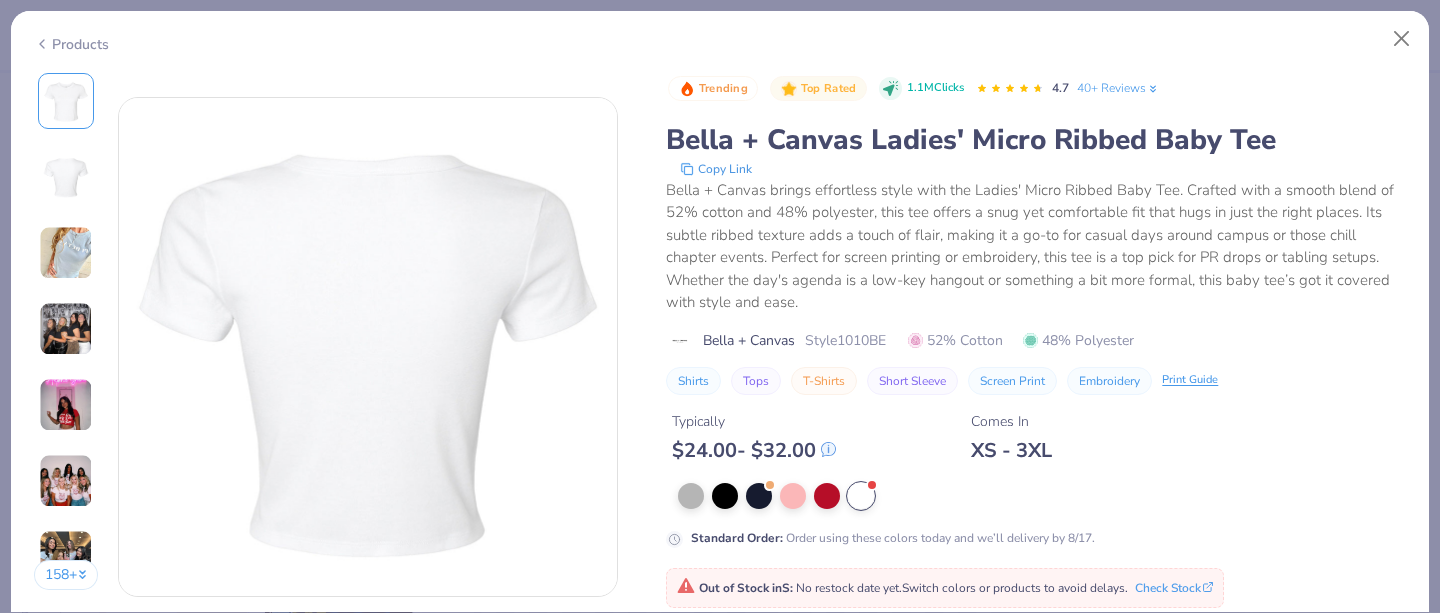 scroll, scrollTop: 2840, scrollLeft: 0, axis: vertical 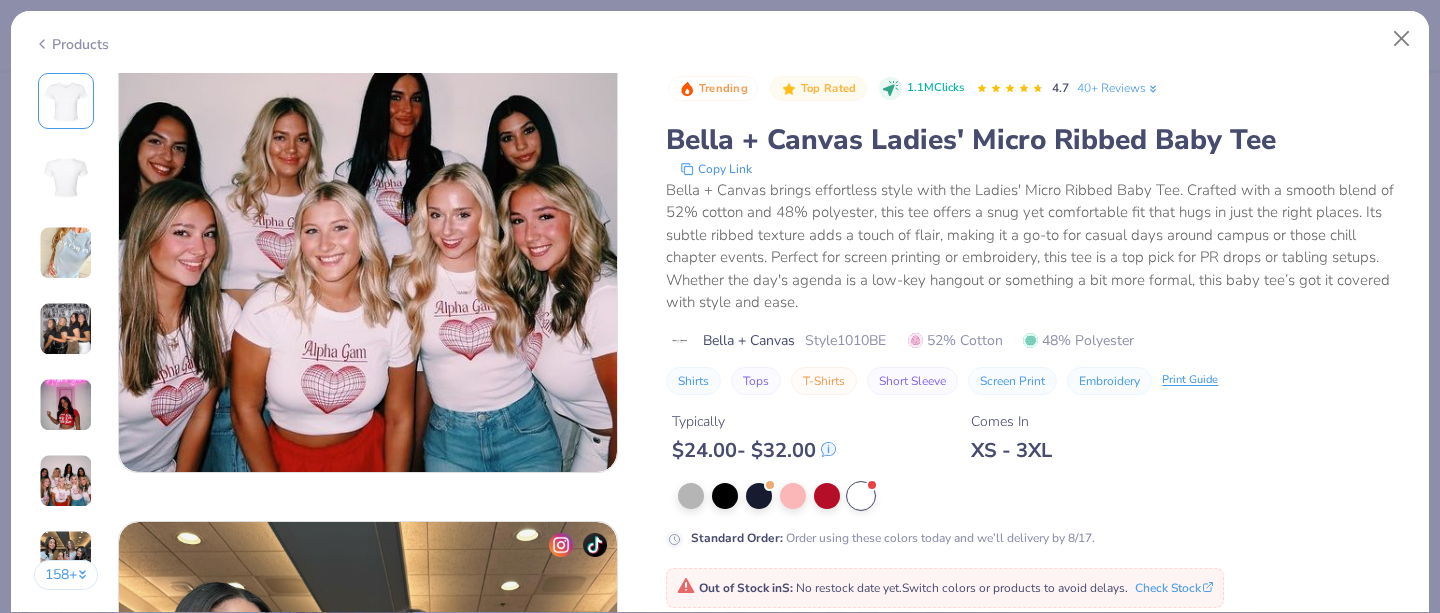 click on "Trending Top Rated 1.1M  Clicks 4.7 40+ Reviews Bella + Canvas Ladies' Micro Ribbed Baby Tee Copy Link Bella + Canvas brings effortless style with the Ladies' Micro Ribbed Baby Tee. Crafted with a smooth blend of 52% cotton and 48% polyester, this tee offers a snug yet comfortable fit that hugs in just the right places. Its subtle ribbed texture adds a touch of flair, making it a go-to for casual days around campus or those chill chapter events. Perfect for screen printing or embroidery, this tee is a top pick for PR drops or tabling setups. Whether the day's agenda is a low-key hangout or something a bit more formal, this baby tee’s got it covered with style and ease. Bella + Canvas Style  1010BE   52% Cotton   48% Polyester Shirts Tops T-Shirts Short Sleeve Screen Print Embroidery Print Guide Typically   $ 24.00  - $ 32.00   Comes In XS - 3XL     Standard Order :   Order using these colors today and we’ll delivery by 8/17." at bounding box center (1036, 310) 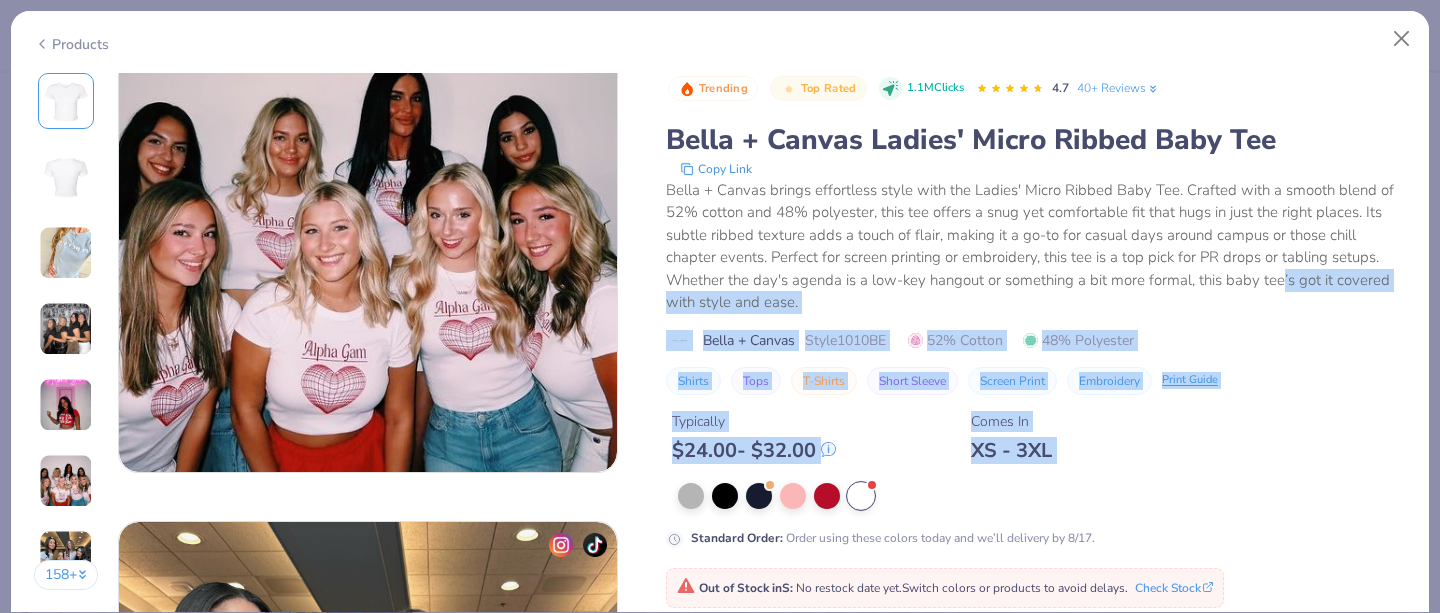 click on "Typically   $ 24.00  - $ 32.00   Comes In XS - 3XL" at bounding box center [1036, 429] 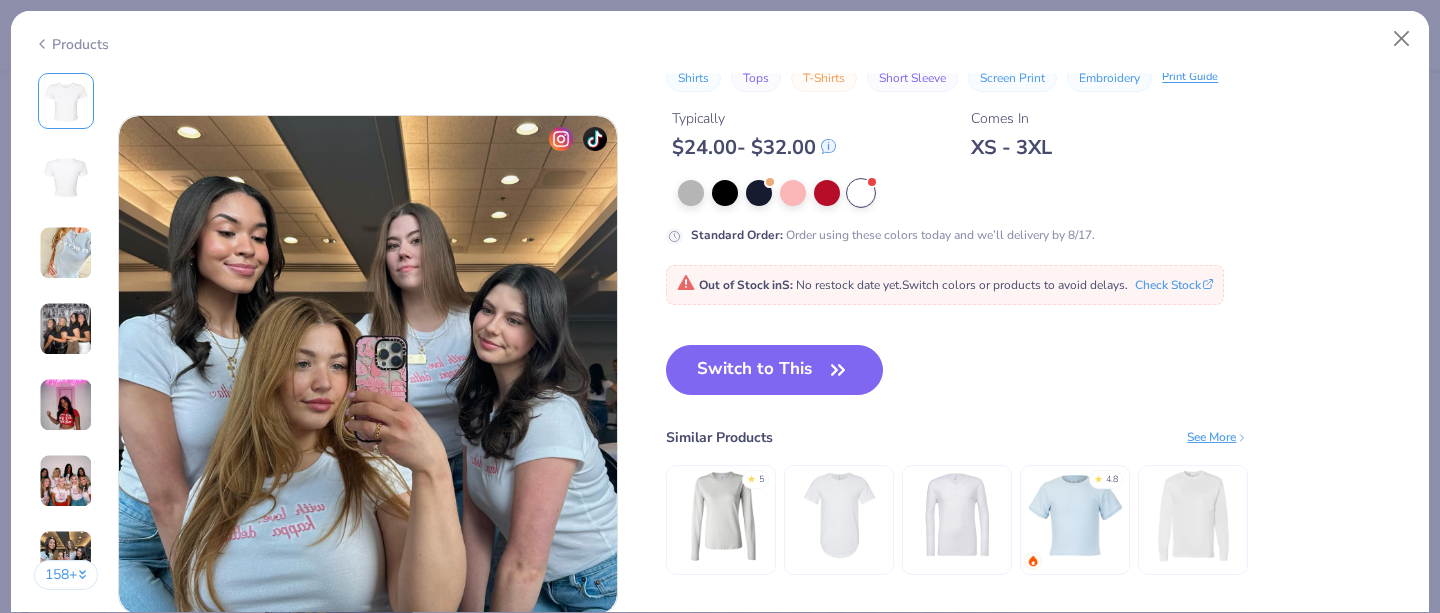 scroll, scrollTop: 3248, scrollLeft: 0, axis: vertical 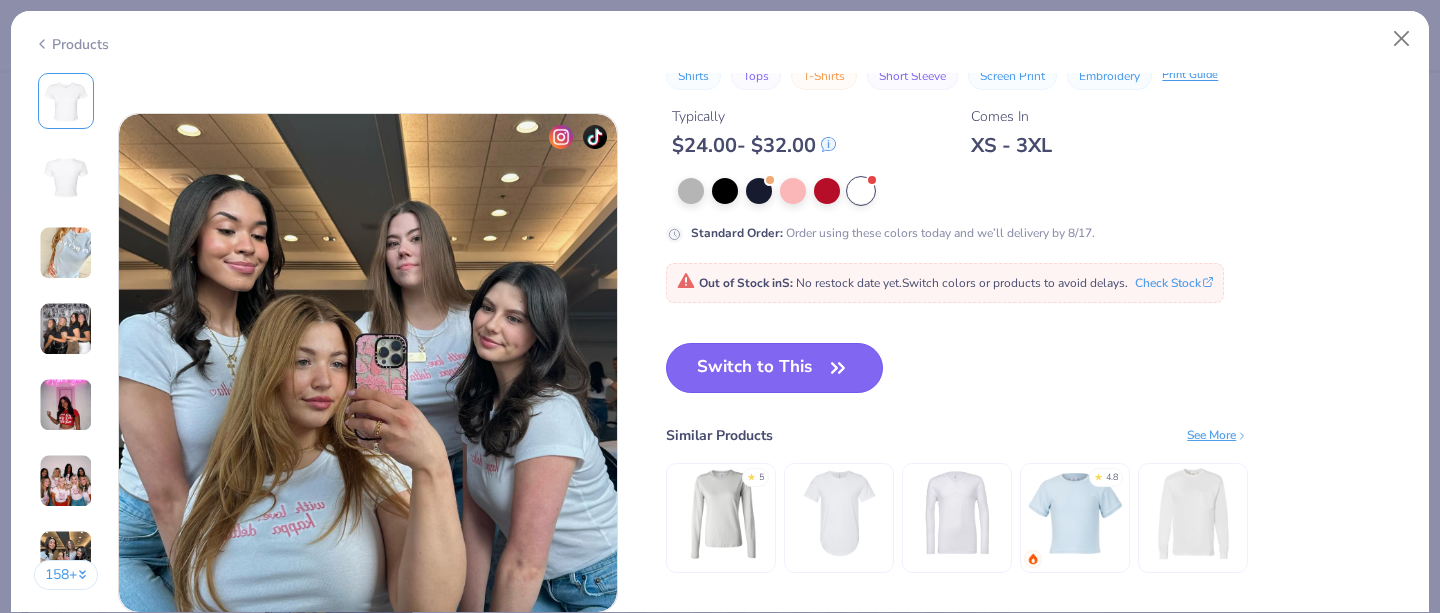 click on "Switch to This" at bounding box center [774, 368] 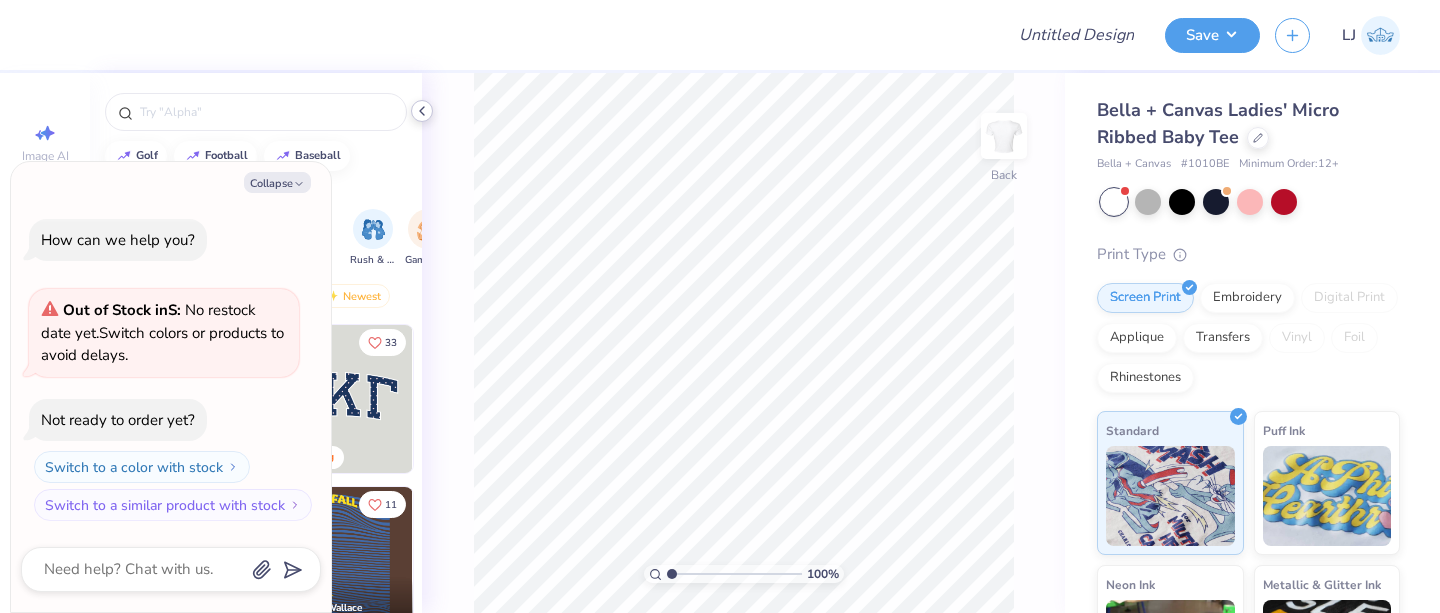 click 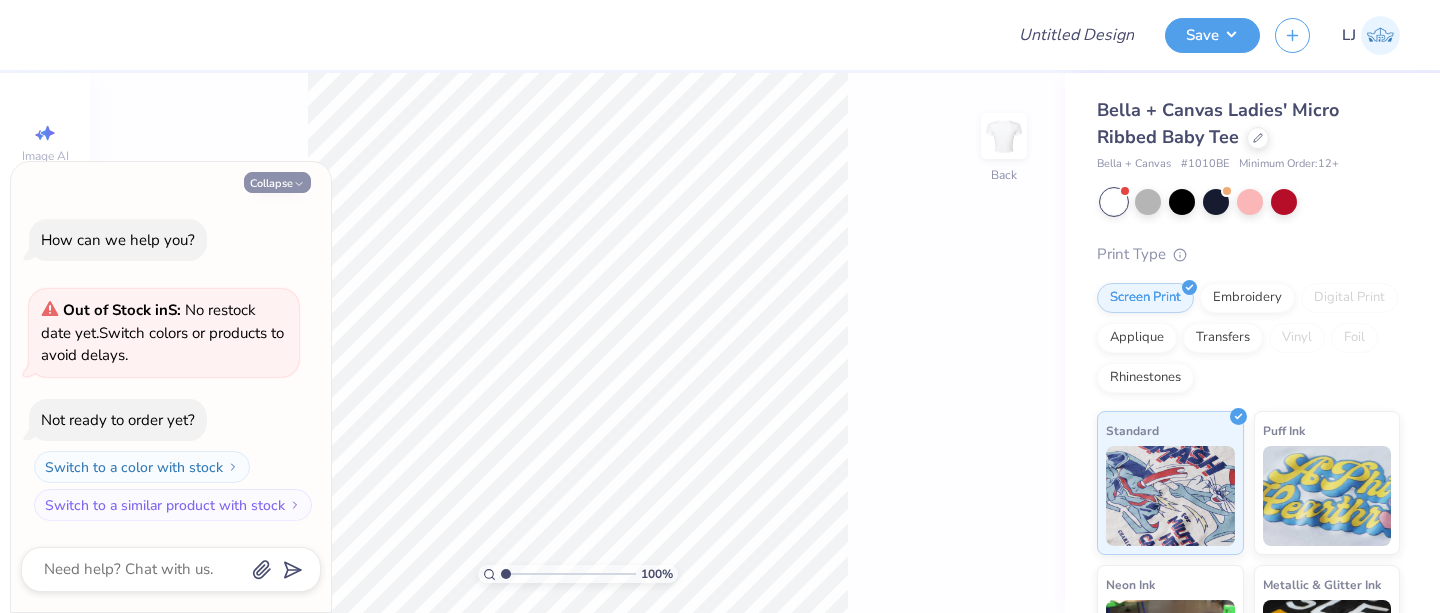 click on "Collapse" at bounding box center (277, 182) 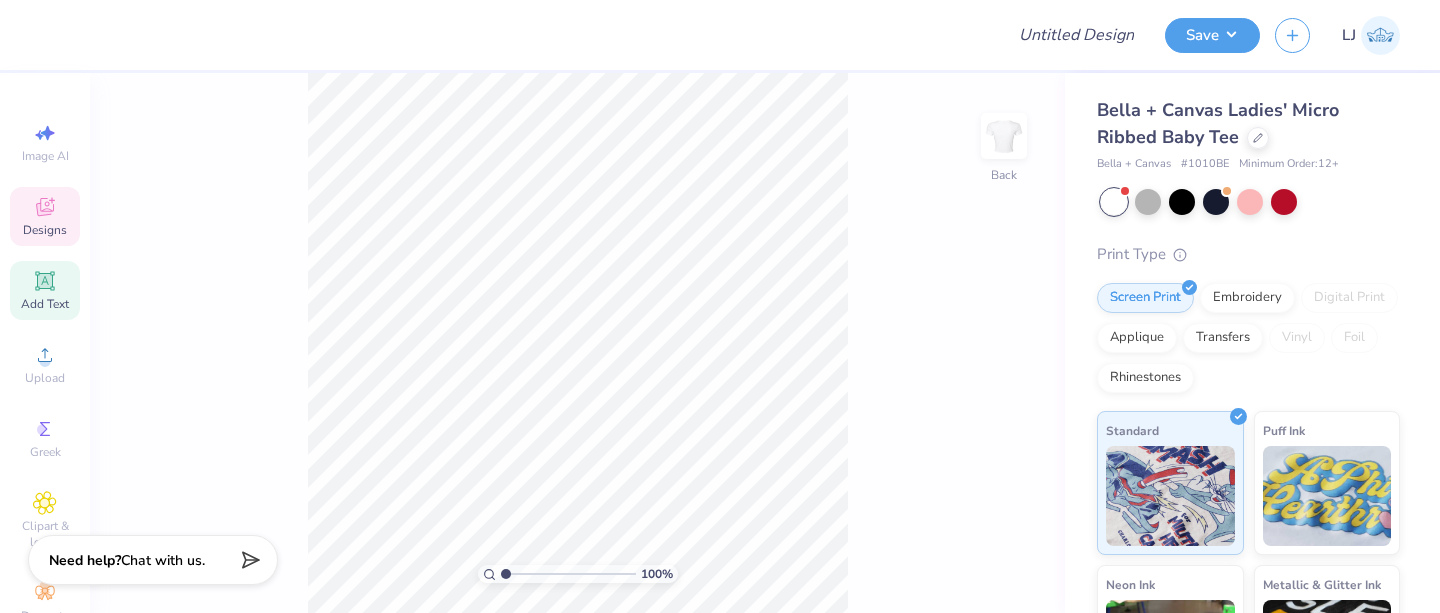 click 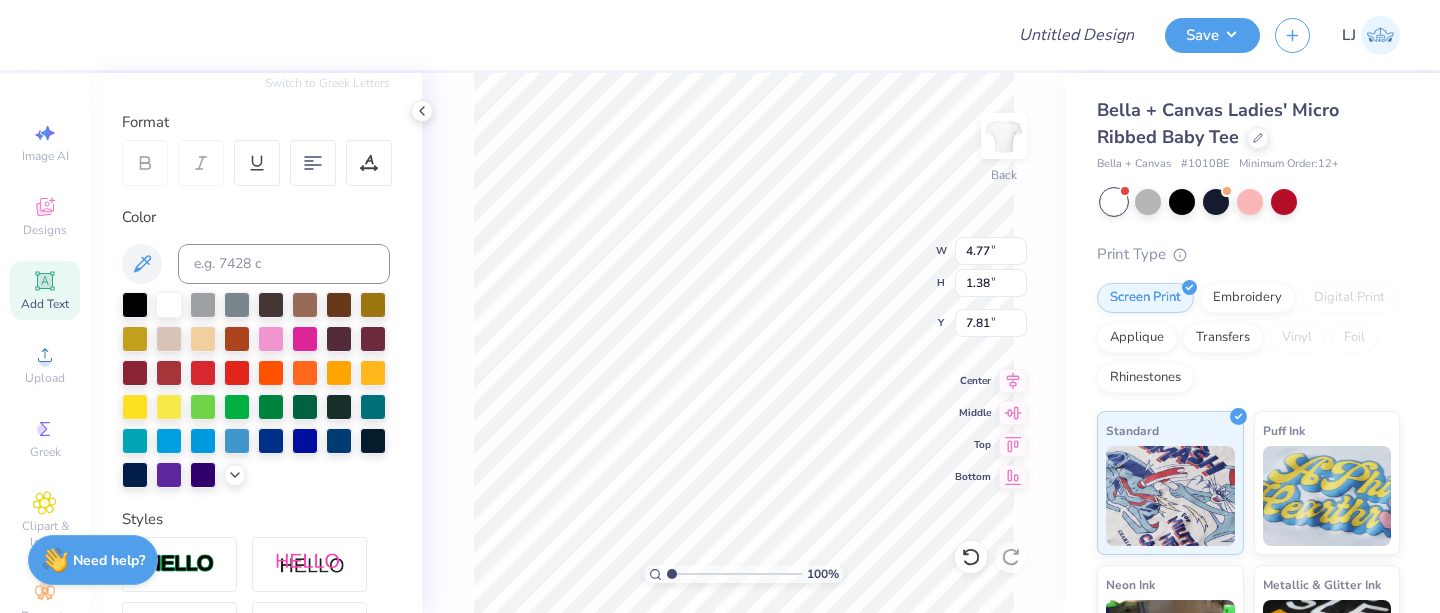 scroll, scrollTop: 280, scrollLeft: 0, axis: vertical 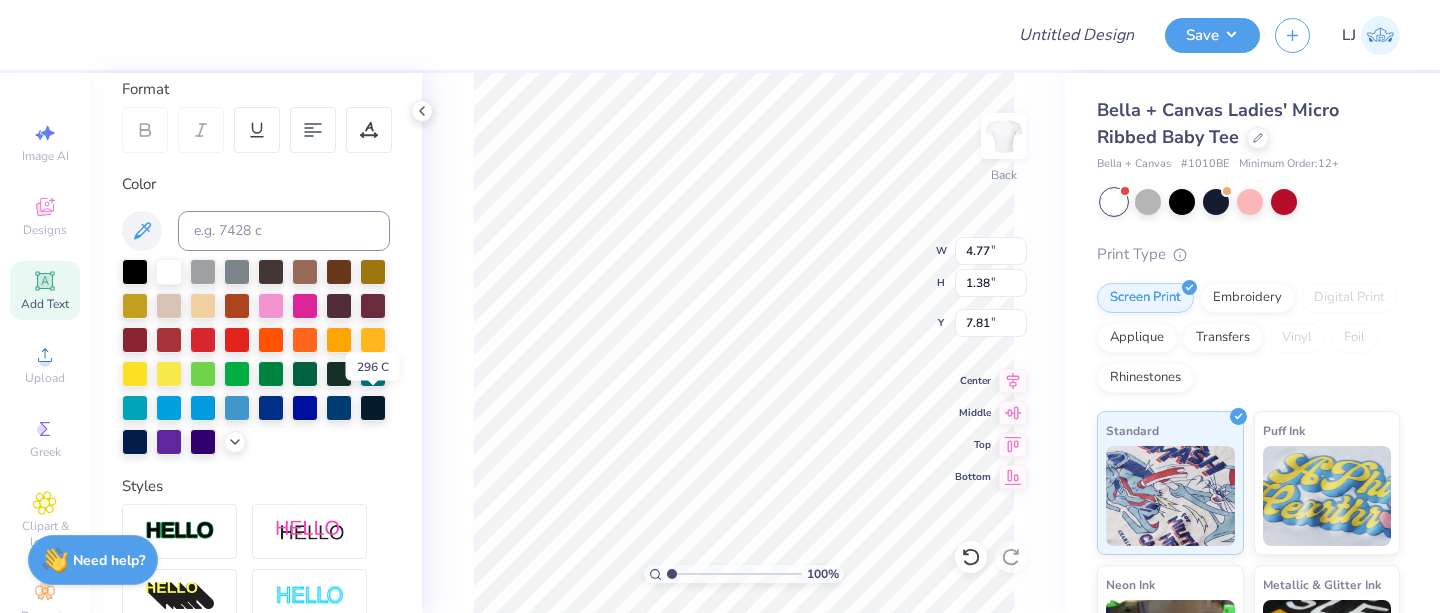 click at bounding box center [373, 408] 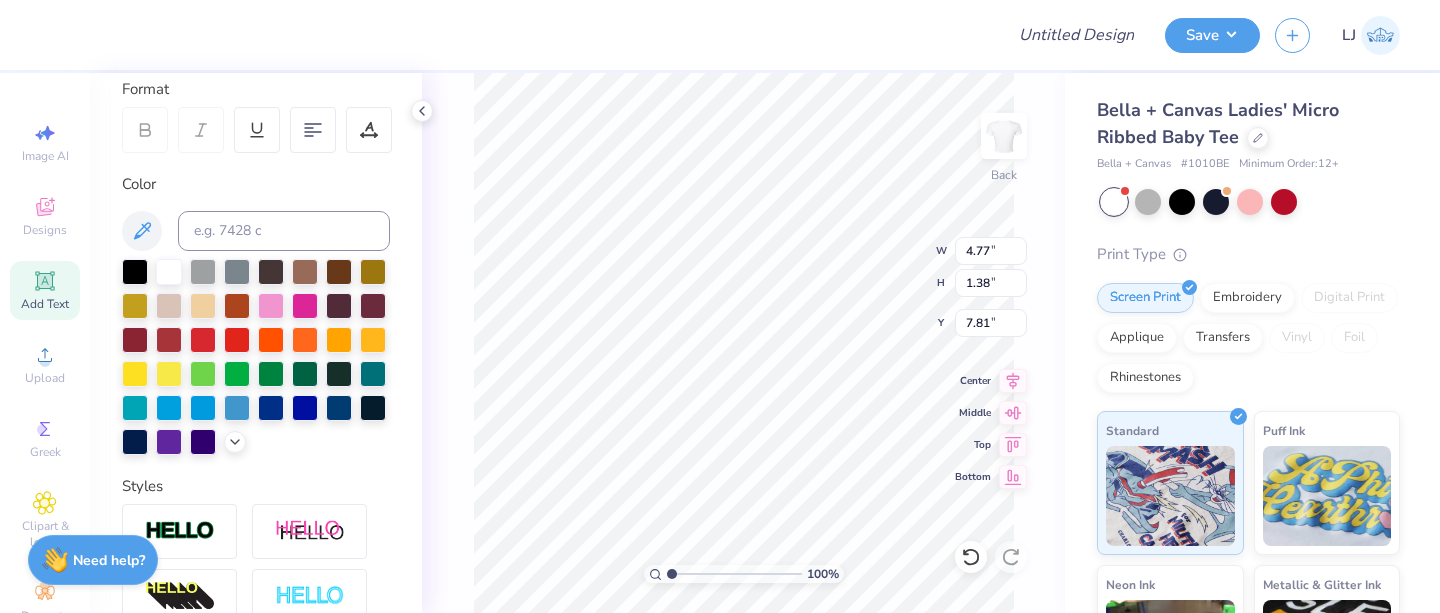 scroll, scrollTop: 0, scrollLeft: 0, axis: both 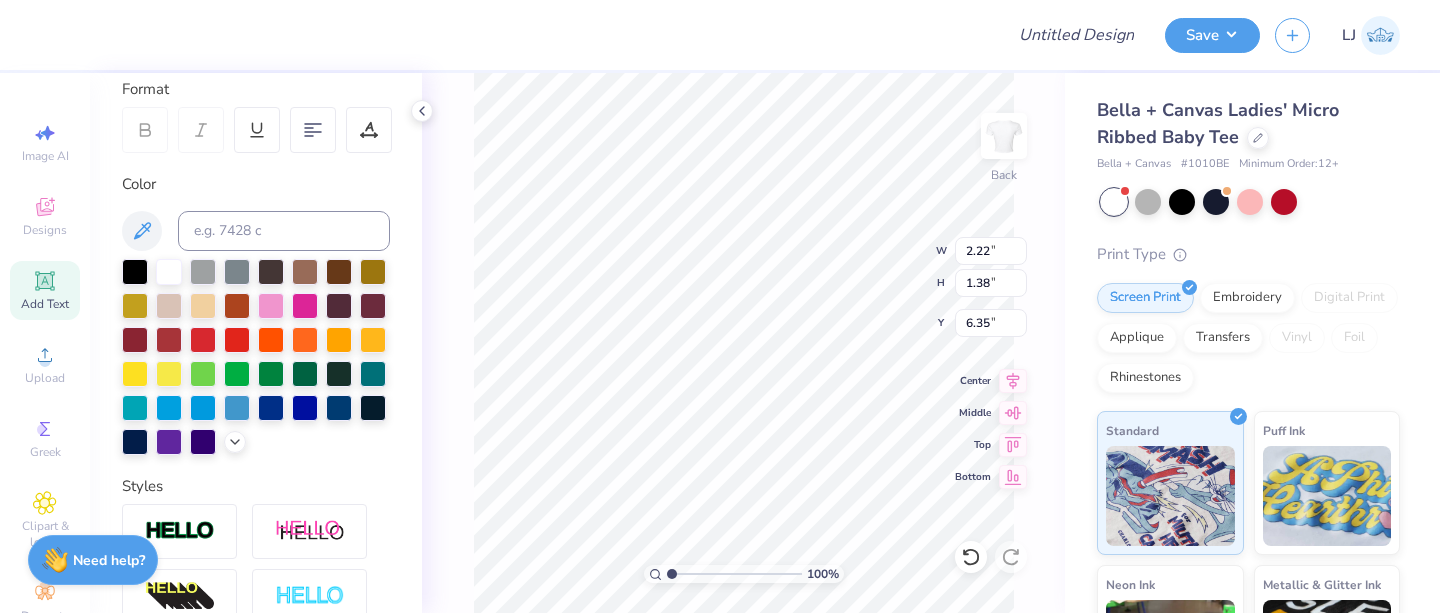 type on "6.35" 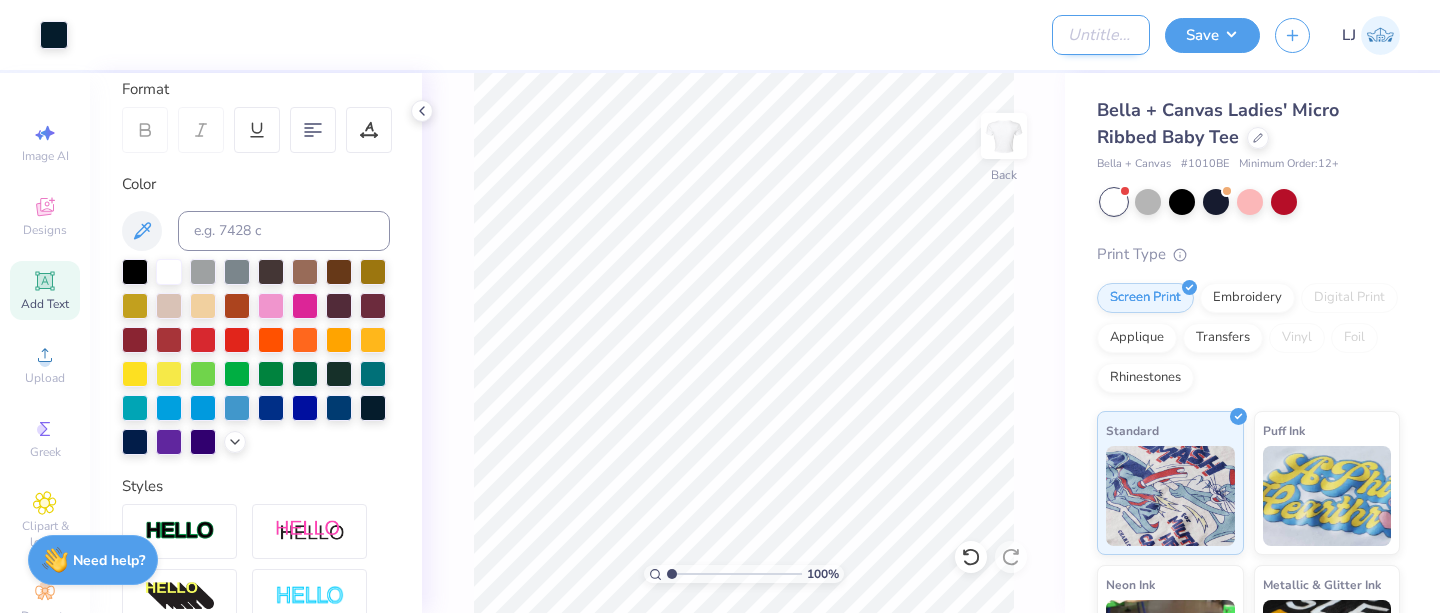 click on "Design Title" at bounding box center [1101, 35] 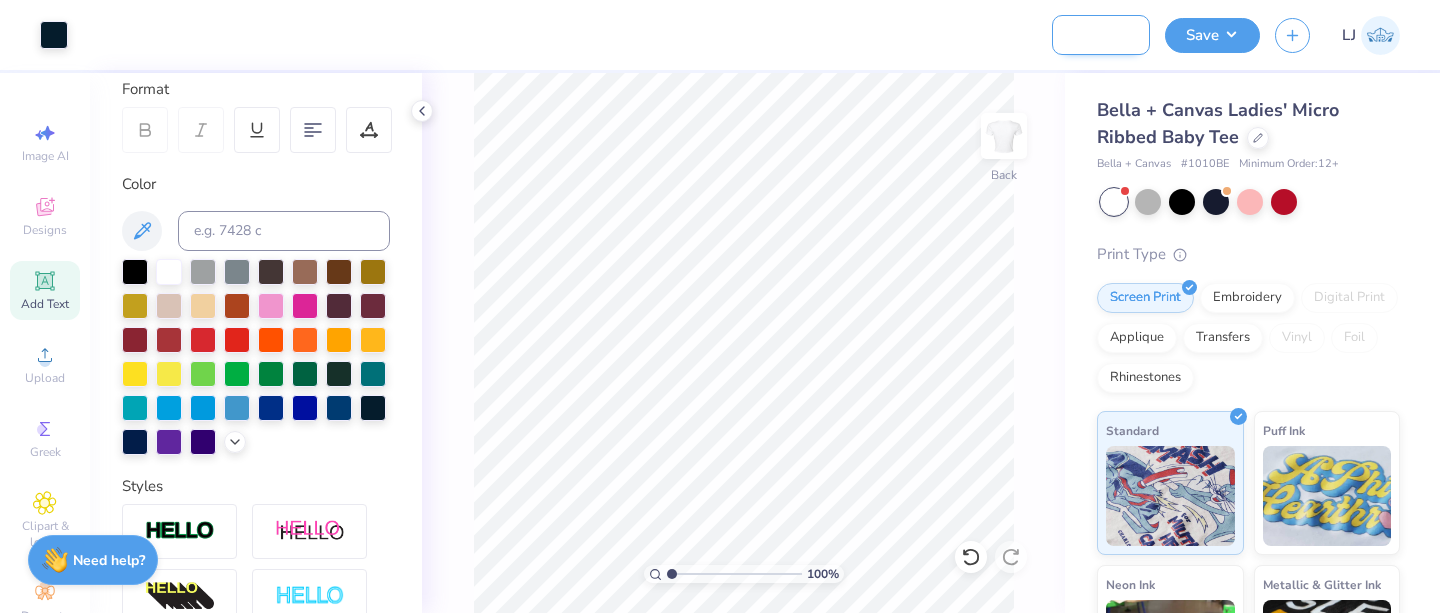 scroll, scrollTop: 0, scrollLeft: 155, axis: horizontal 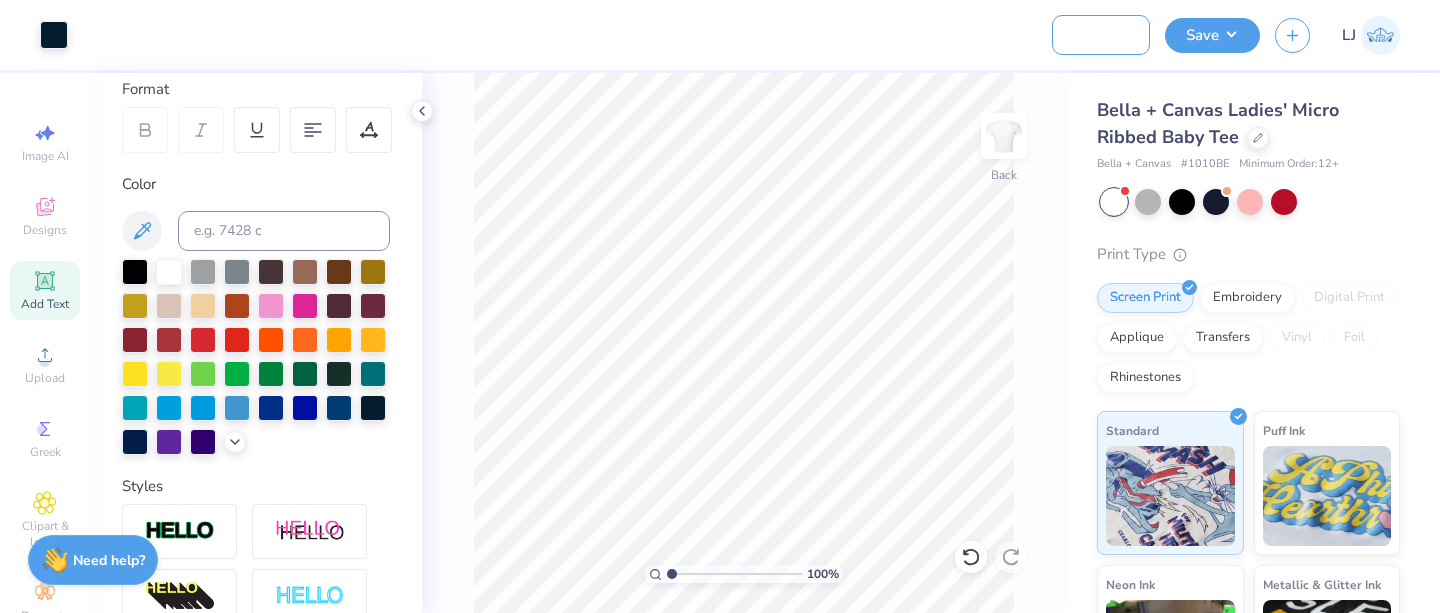 type on "DZ Work Week '25 (alt. shirt)" 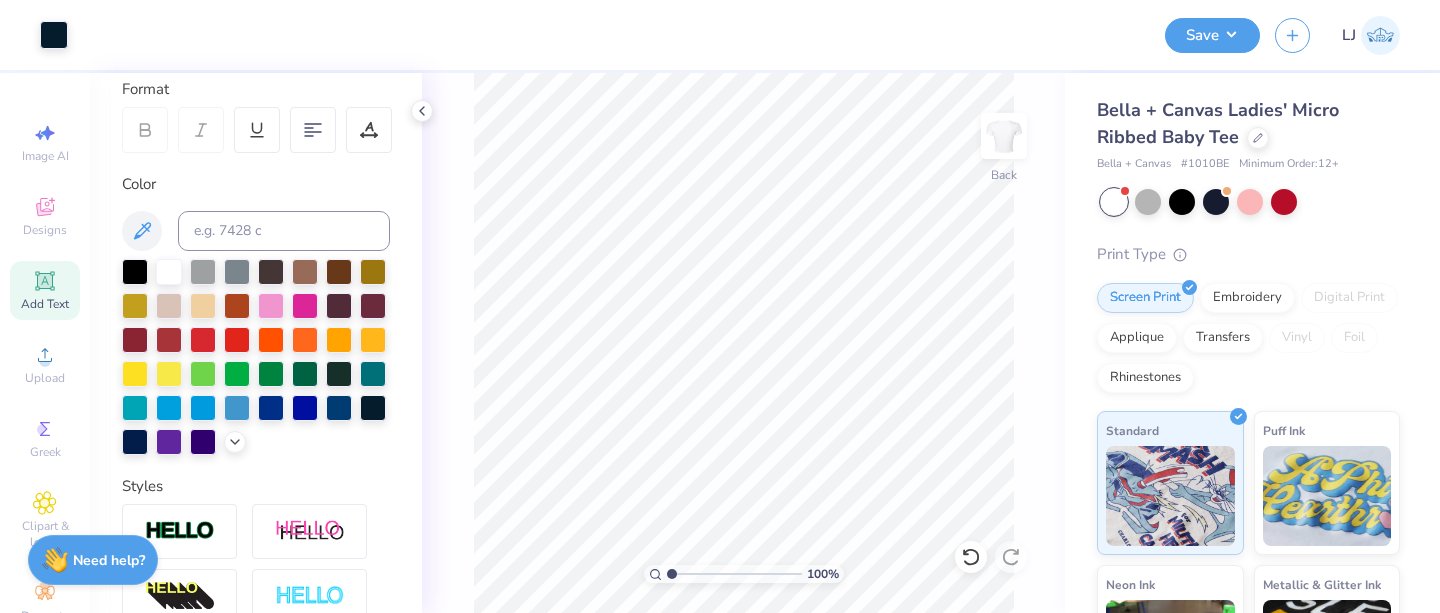 click on "Bella + Canvas Ladies' Micro Ribbed Baby Tee Bella + Canvas # 1010BE Minimum Order:  12 +   Print Type Screen Print Embroidery Digital Print Applique Transfers Vinyl Foil Rhinestones Standard Puff Ink Neon Ink Metallic & Glitter Ink Glow in the Dark Ink Water based Ink" at bounding box center (1248, 480) 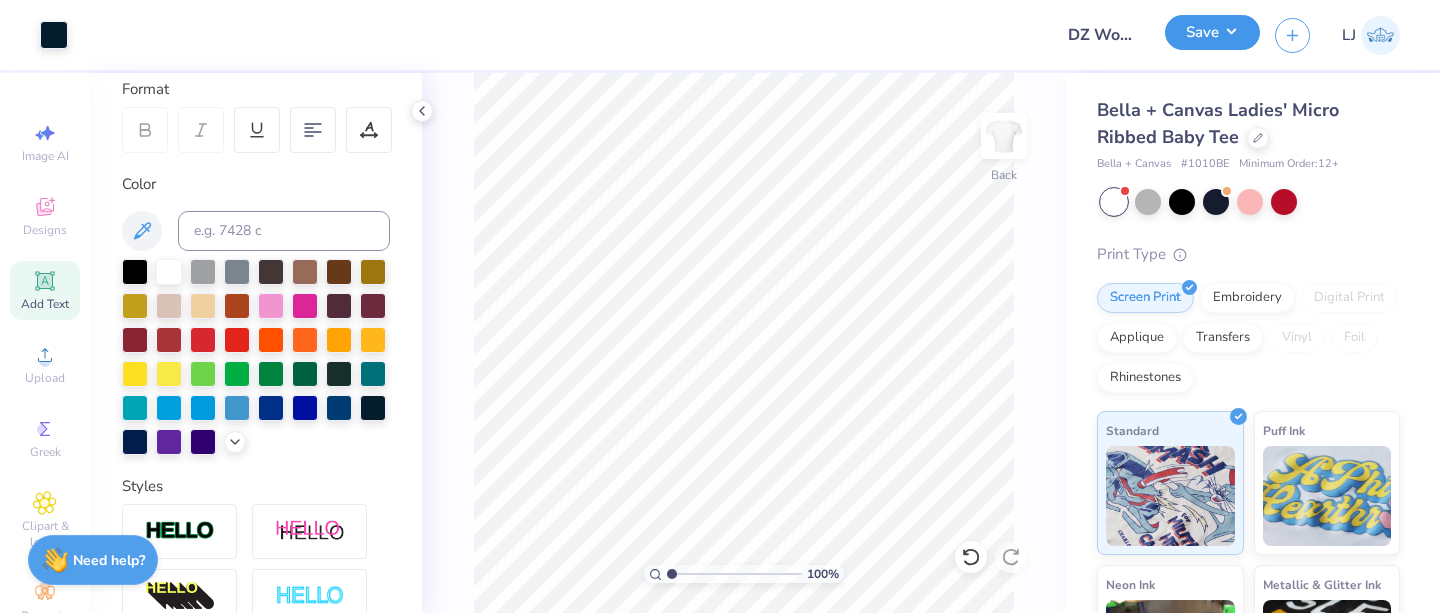 click on "Save" at bounding box center [1212, 32] 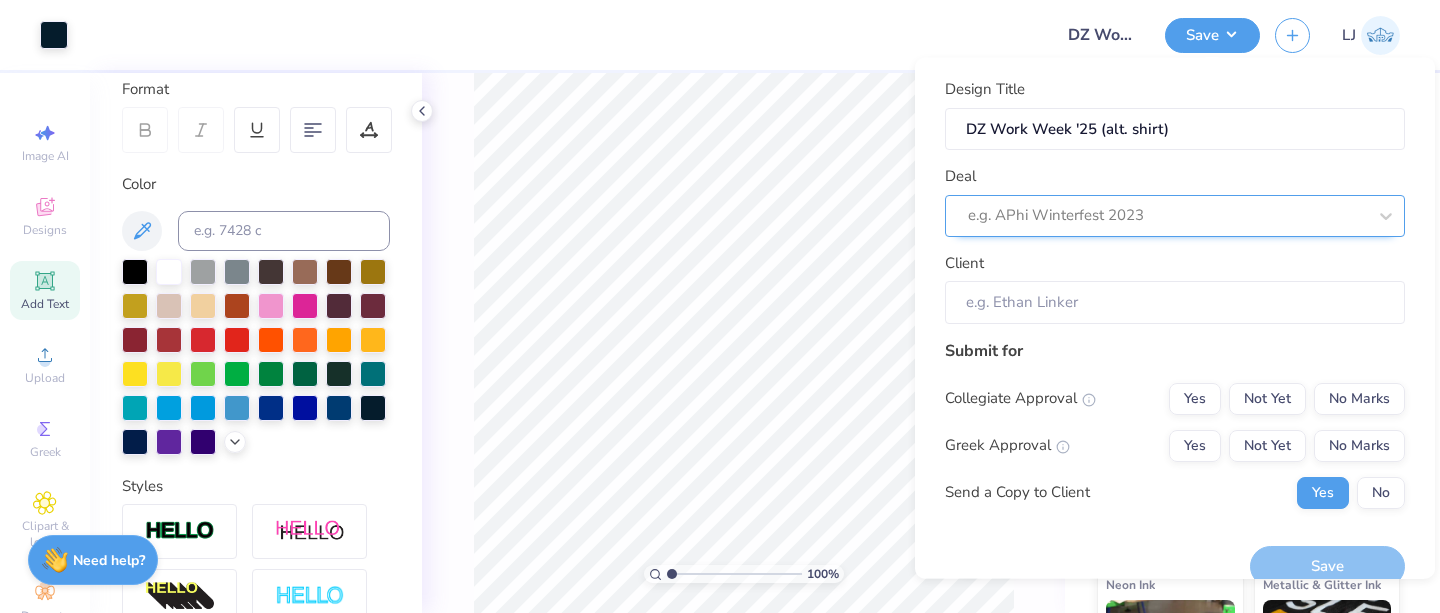 click at bounding box center (1167, 215) 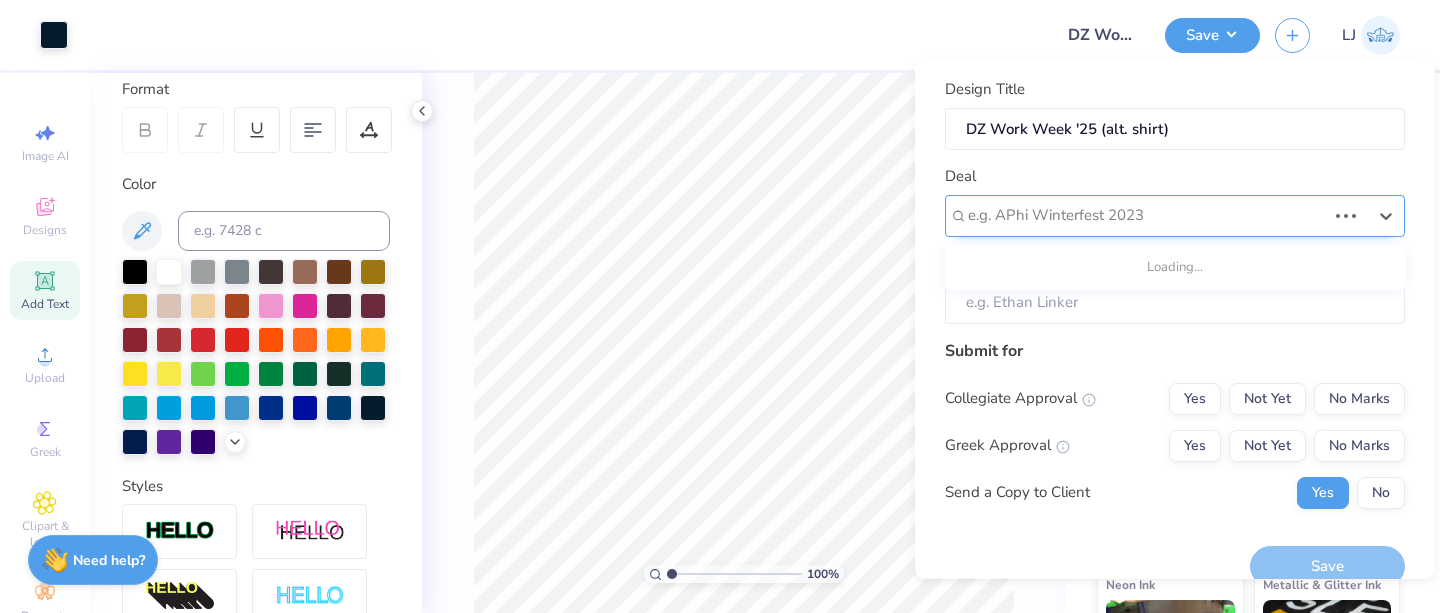 click at bounding box center (1147, 215) 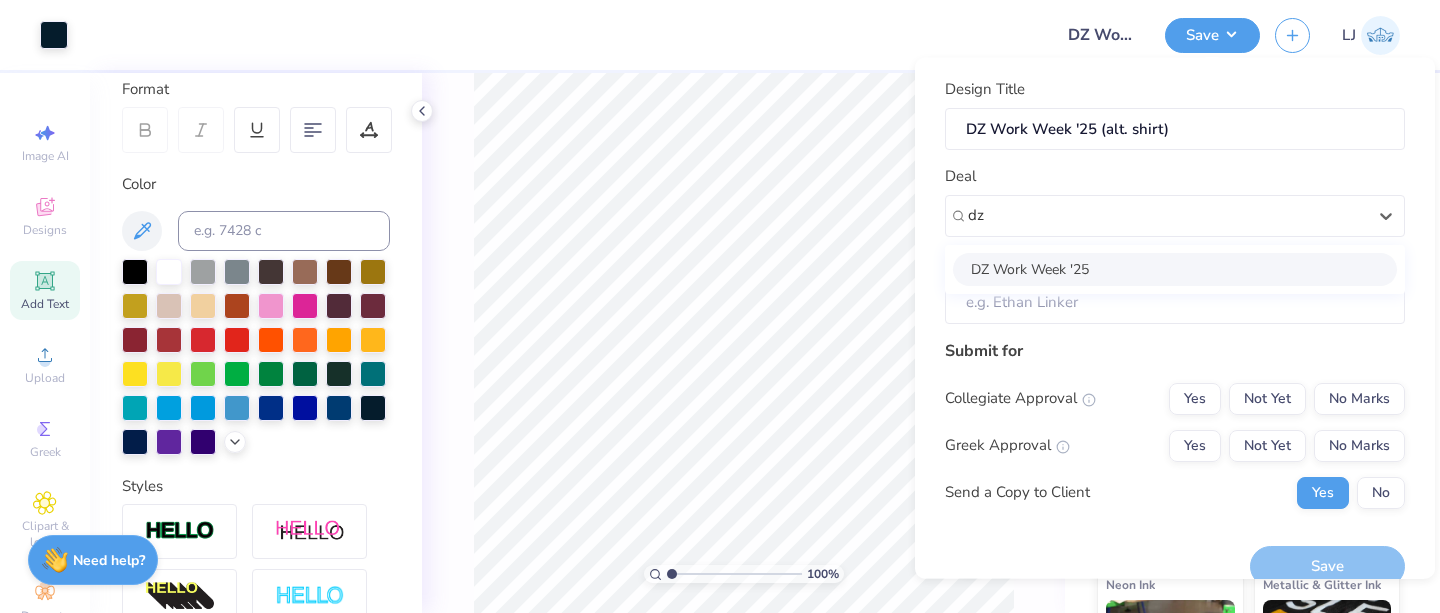 click on "DZ Work Week '25" at bounding box center (1175, 268) 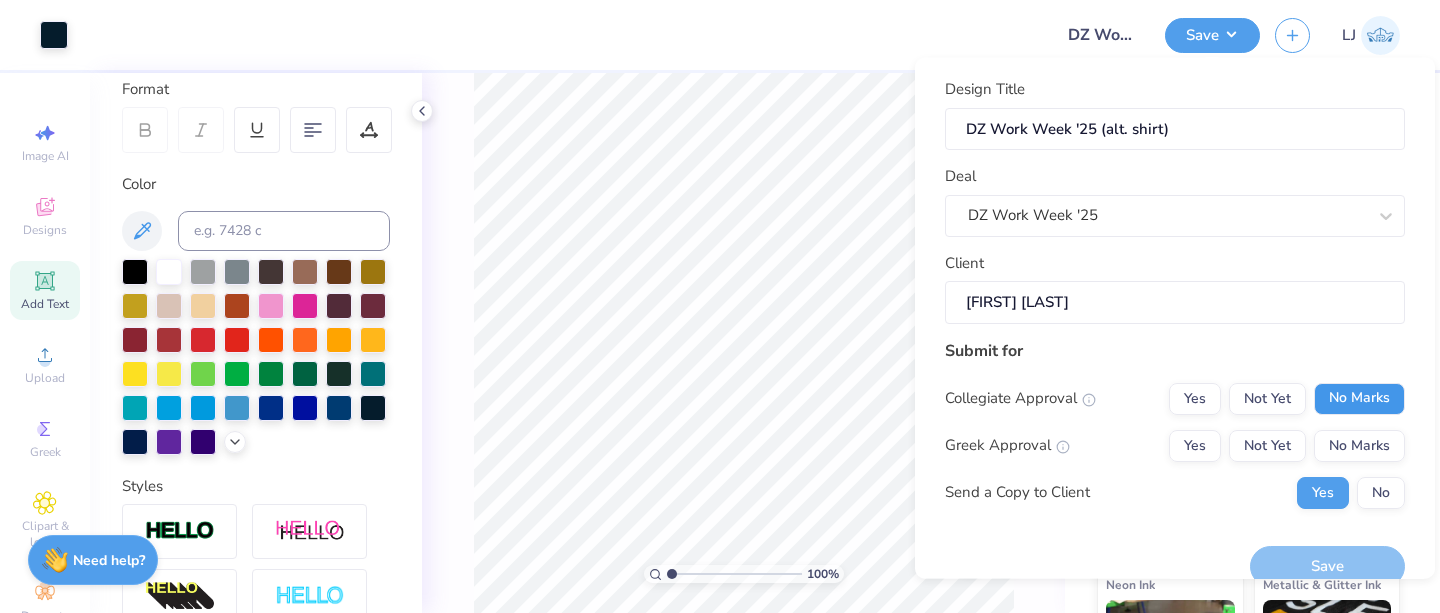 click on "No Marks" at bounding box center [1359, 398] 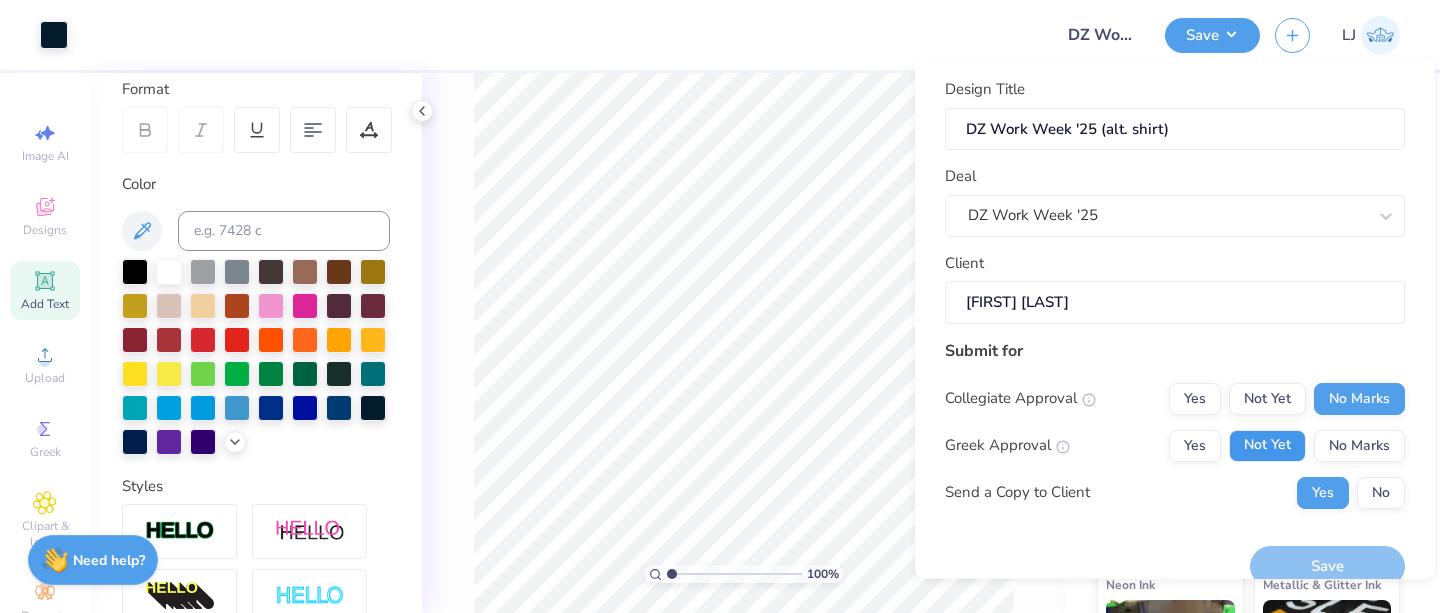 click on "Not Yet" at bounding box center (1267, 445) 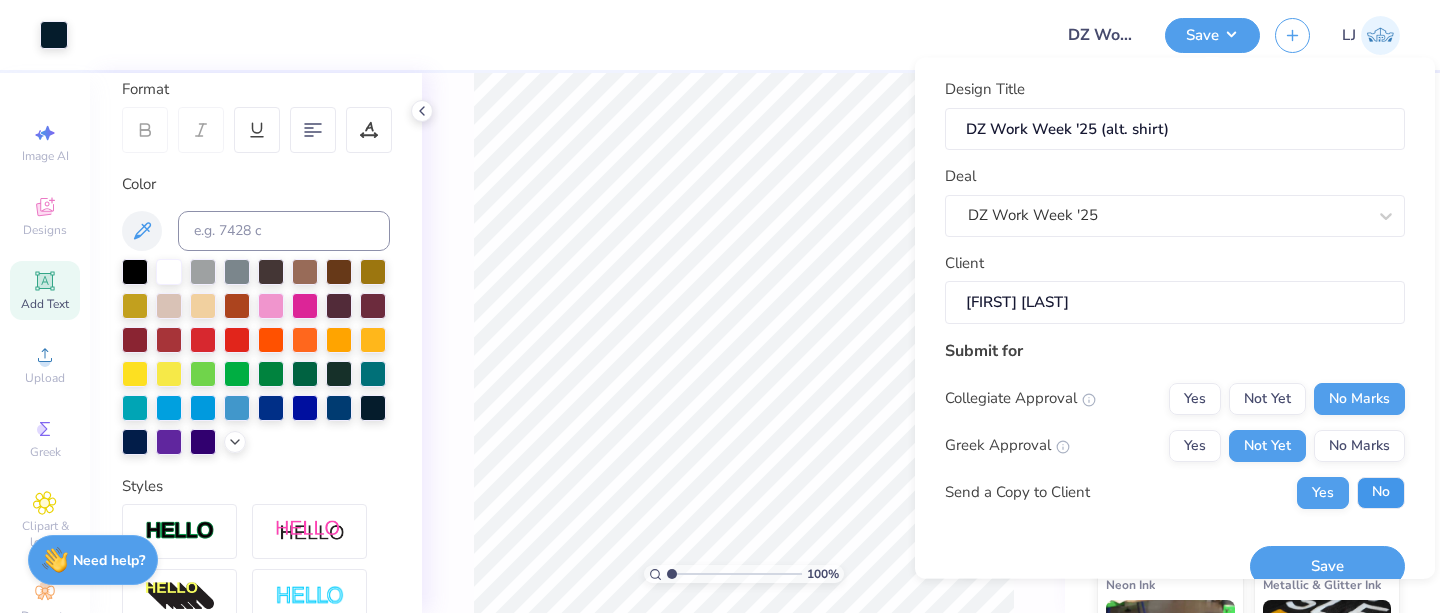 click on "No" at bounding box center [1381, 492] 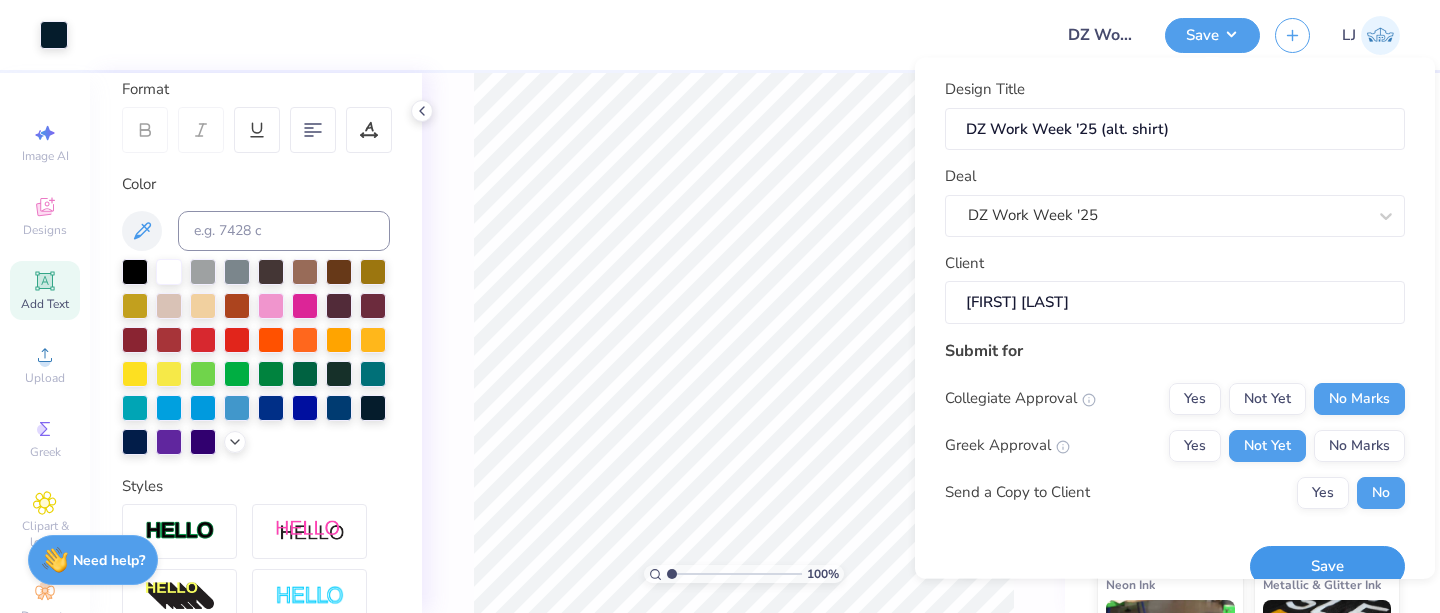click on "Save" at bounding box center (1327, 566) 